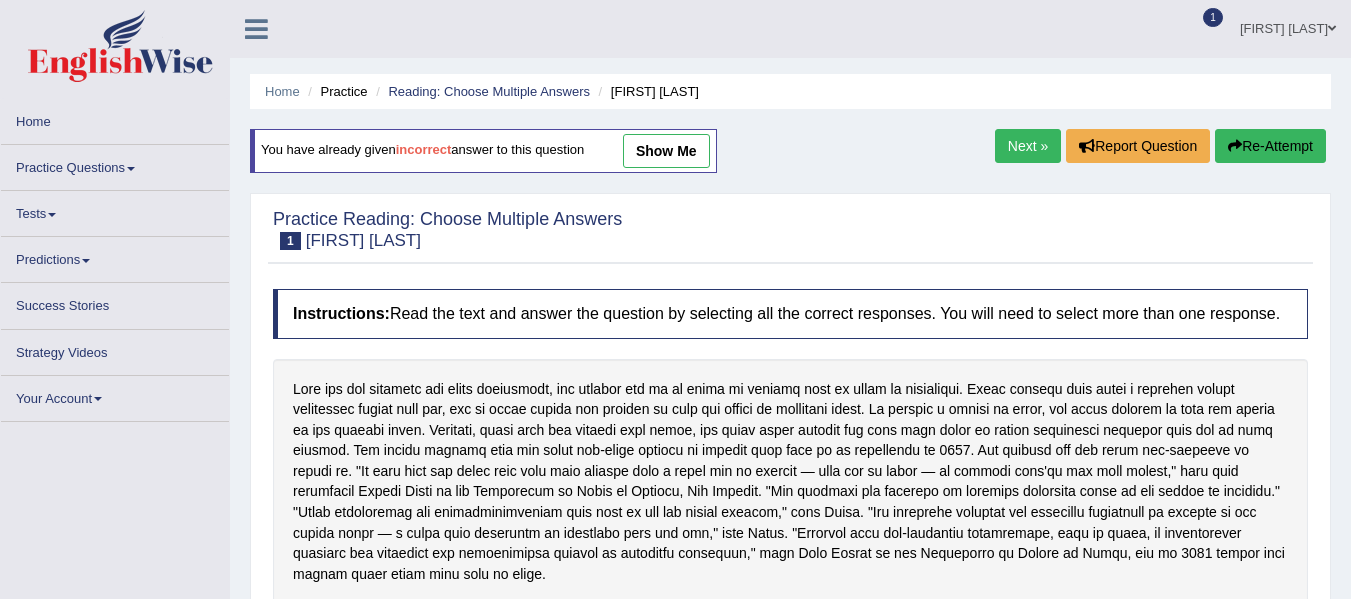 scroll, scrollTop: 0, scrollLeft: 0, axis: both 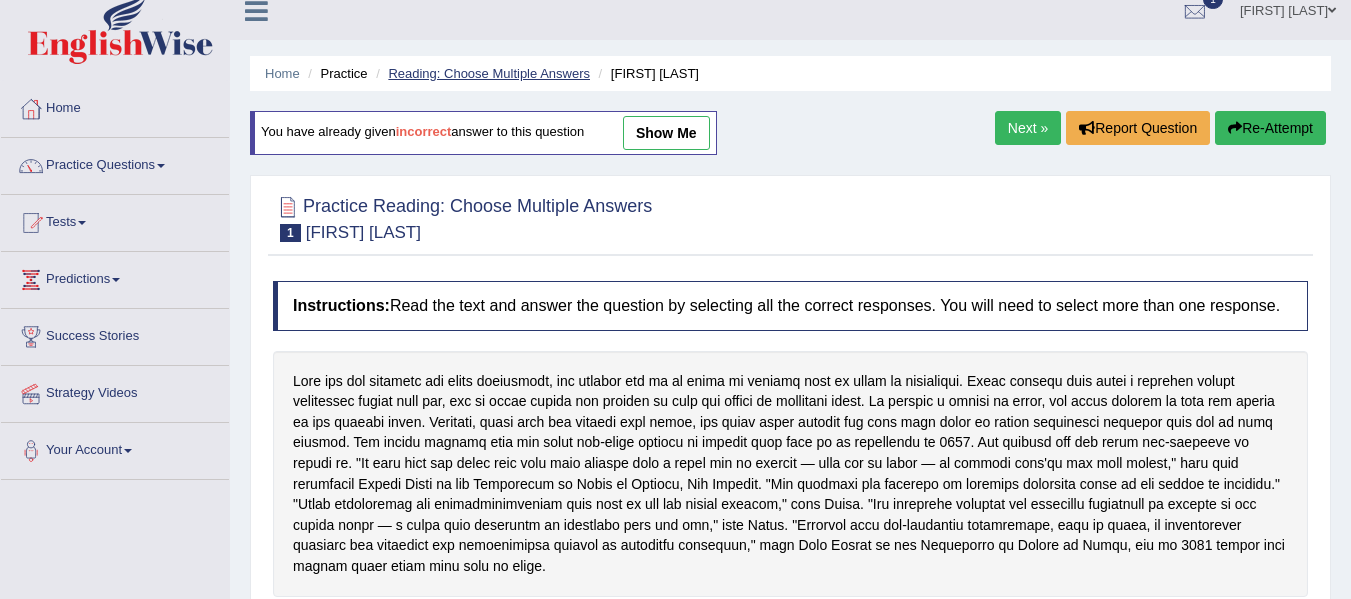 click on "Reading: Choose Multiple Answers" at bounding box center (489, 73) 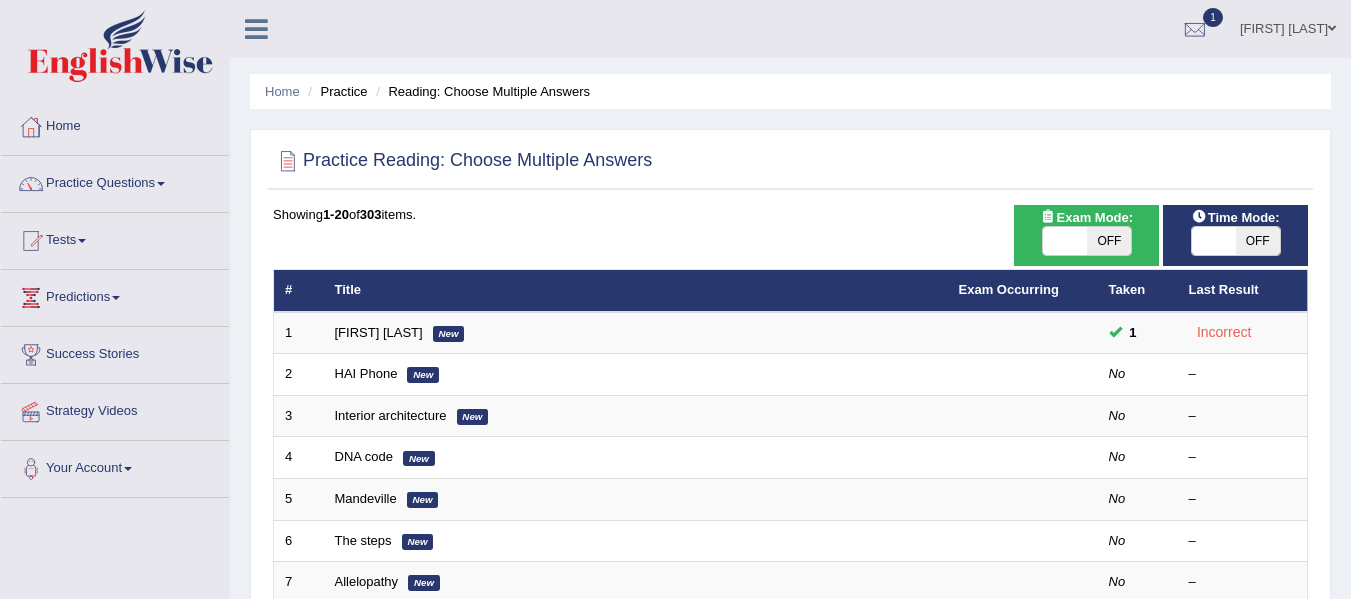 scroll, scrollTop: 0, scrollLeft: 0, axis: both 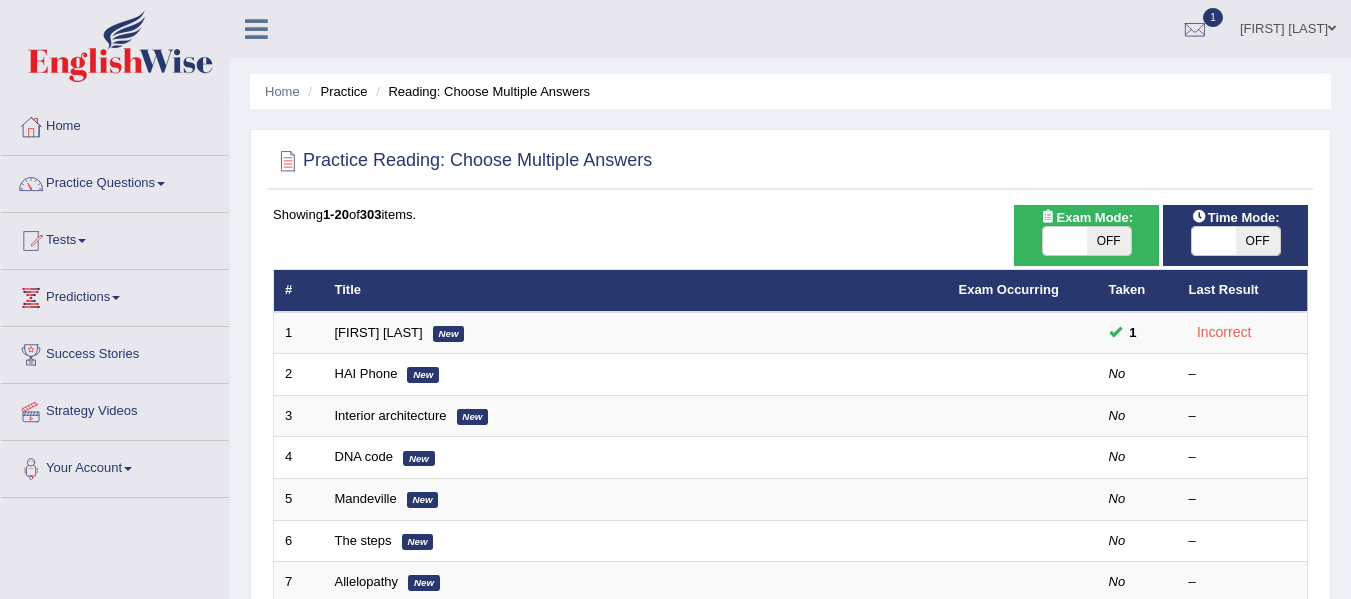 click on "OFF" at bounding box center [1258, 241] 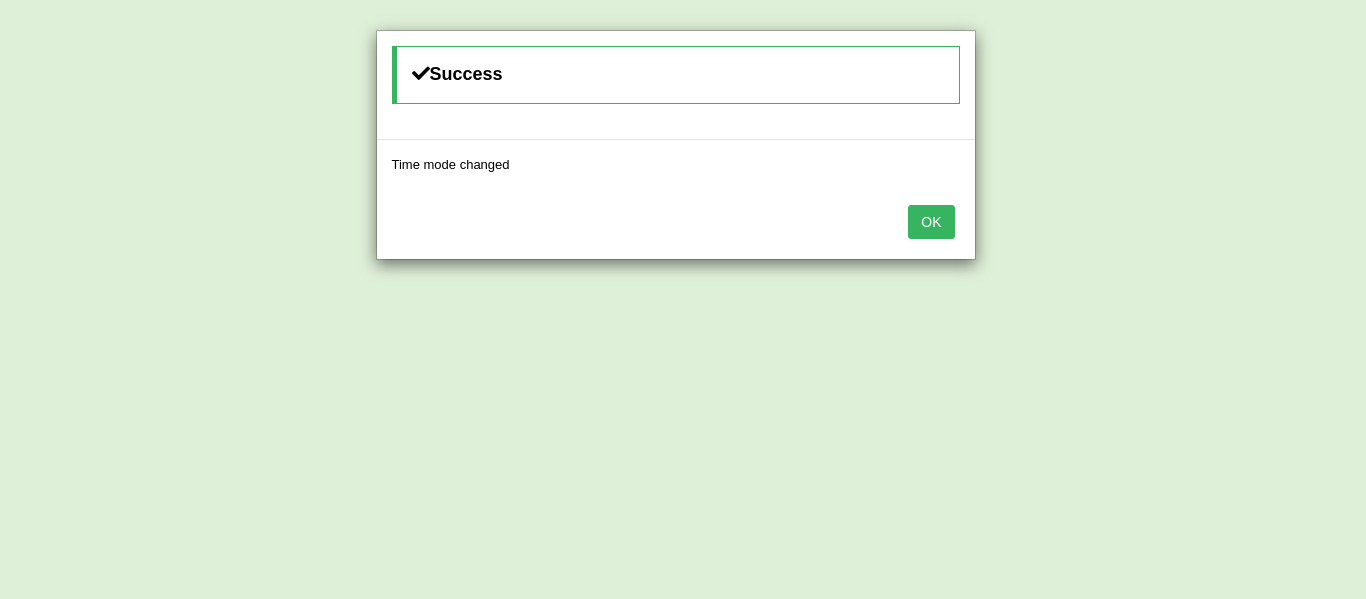 click on "OK" at bounding box center [931, 222] 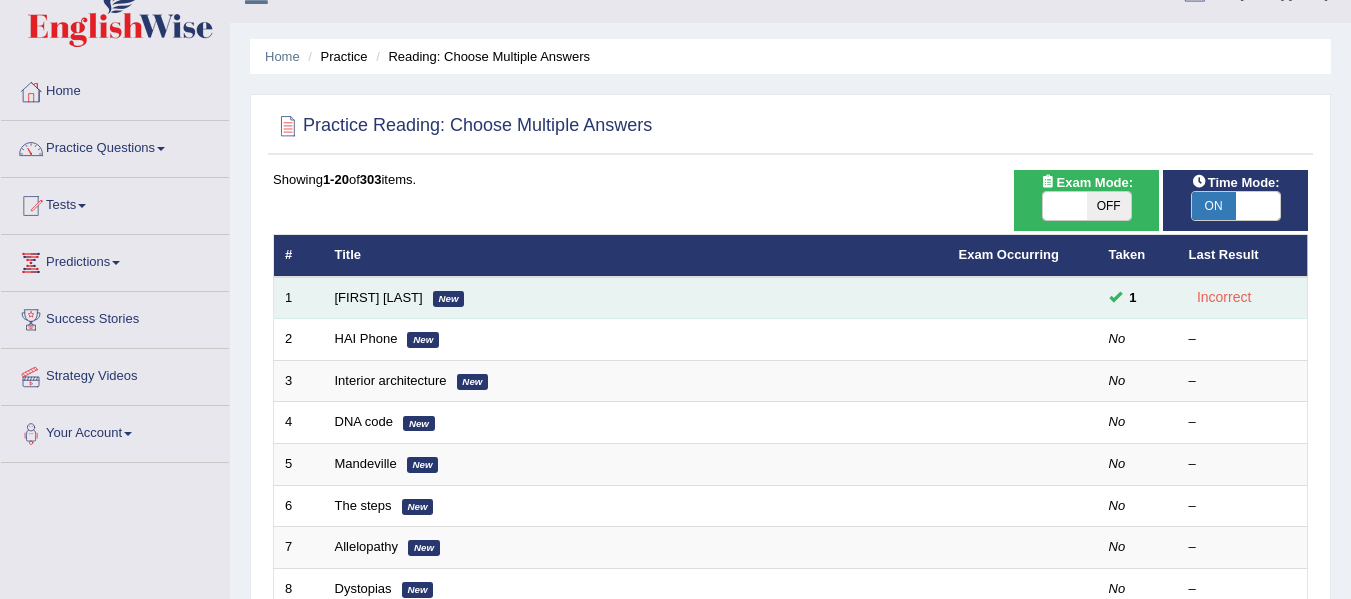 scroll, scrollTop: 38, scrollLeft: 0, axis: vertical 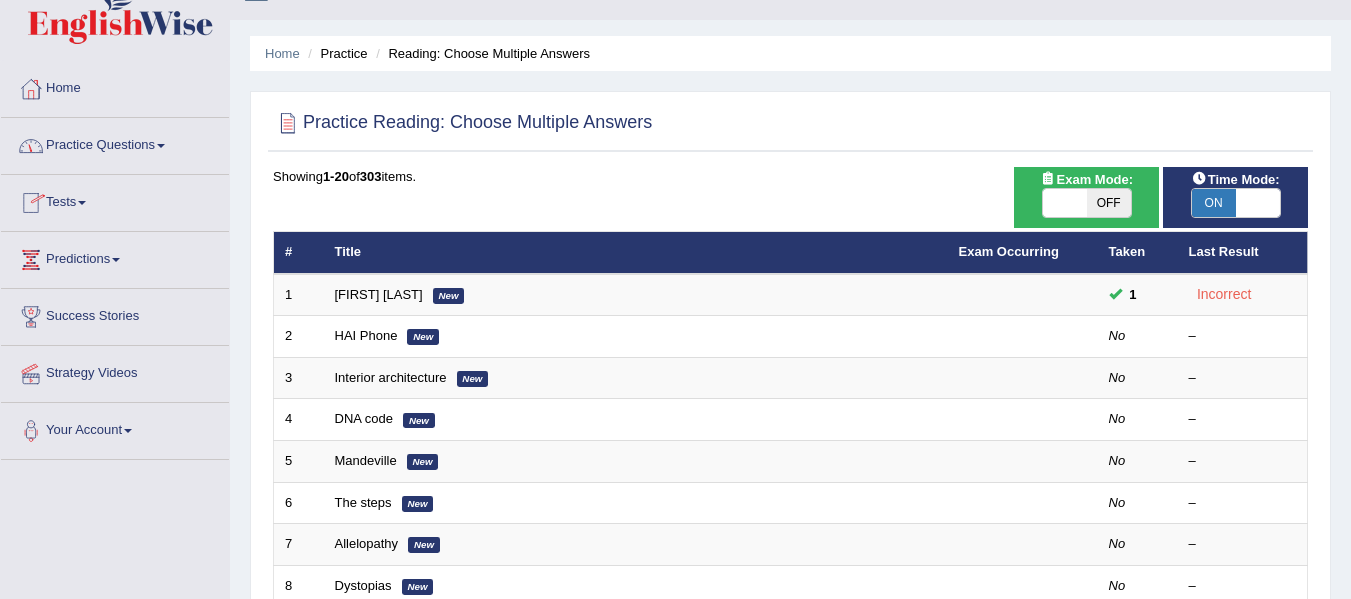 click on "Practice Questions" at bounding box center [115, 143] 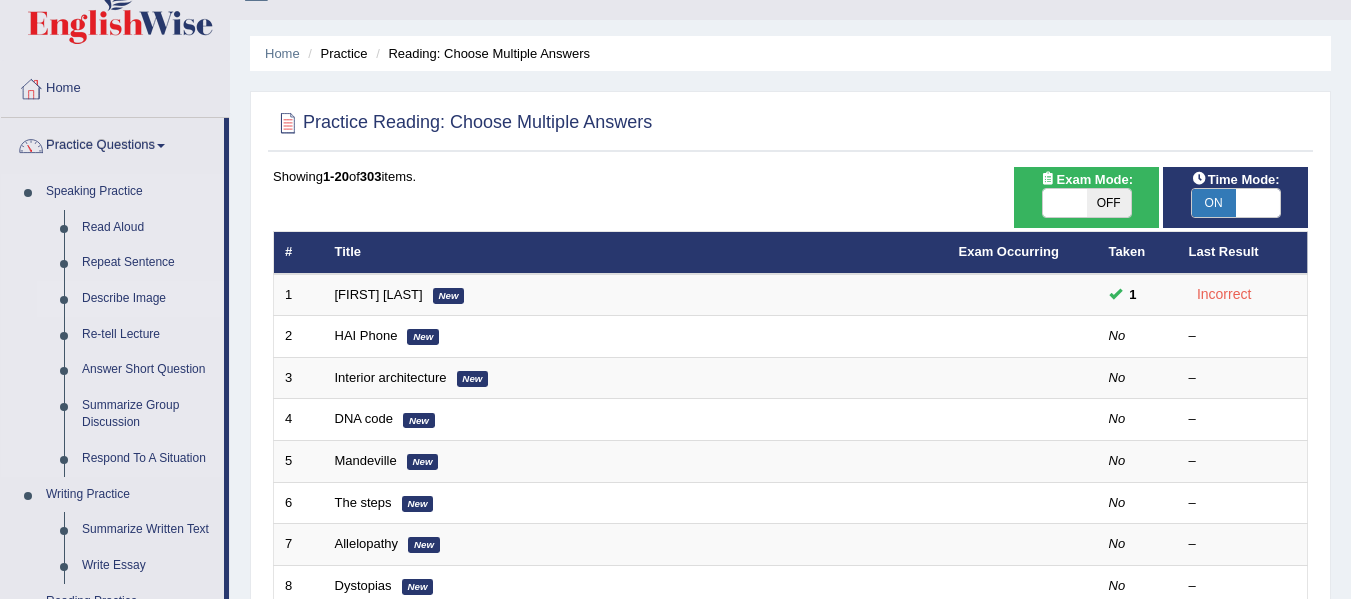 click on "Describe Image" at bounding box center [148, 299] 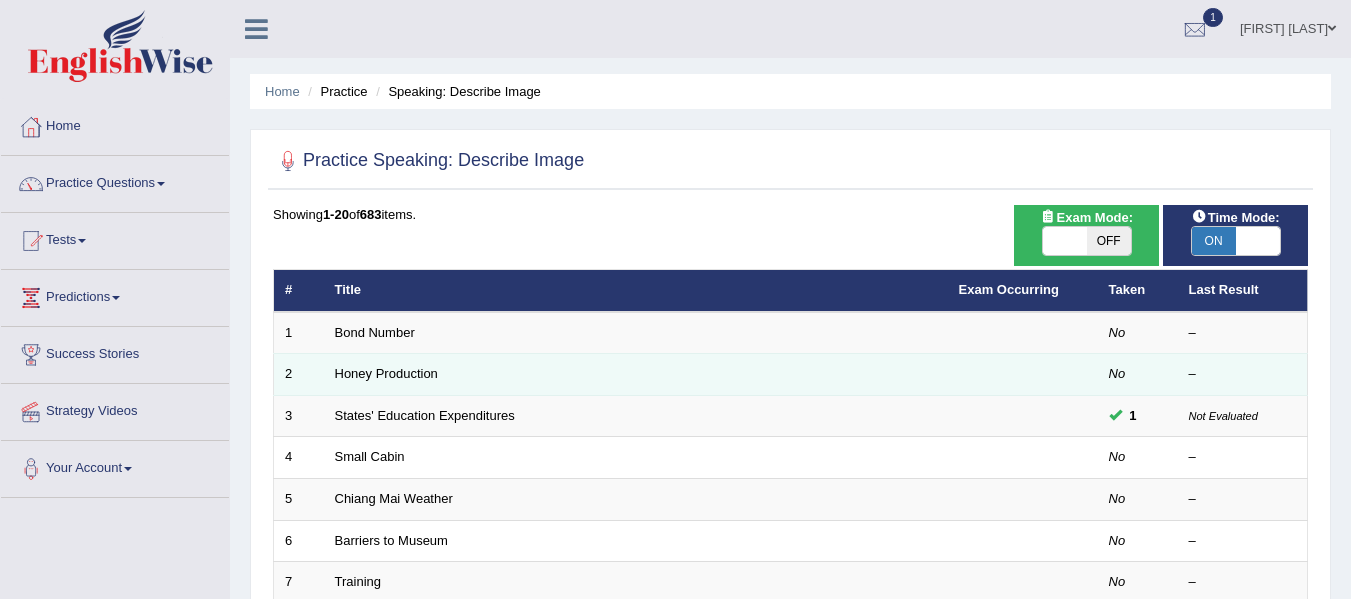 scroll, scrollTop: 0, scrollLeft: 0, axis: both 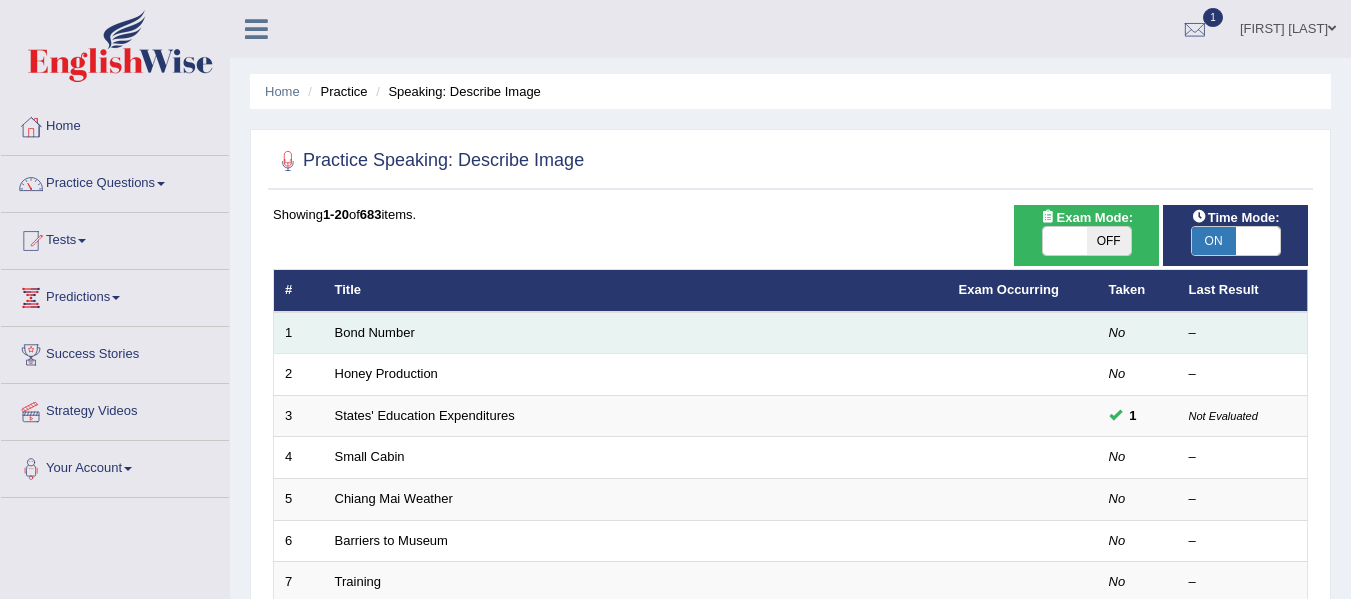 click on "Bond Number" at bounding box center [636, 333] 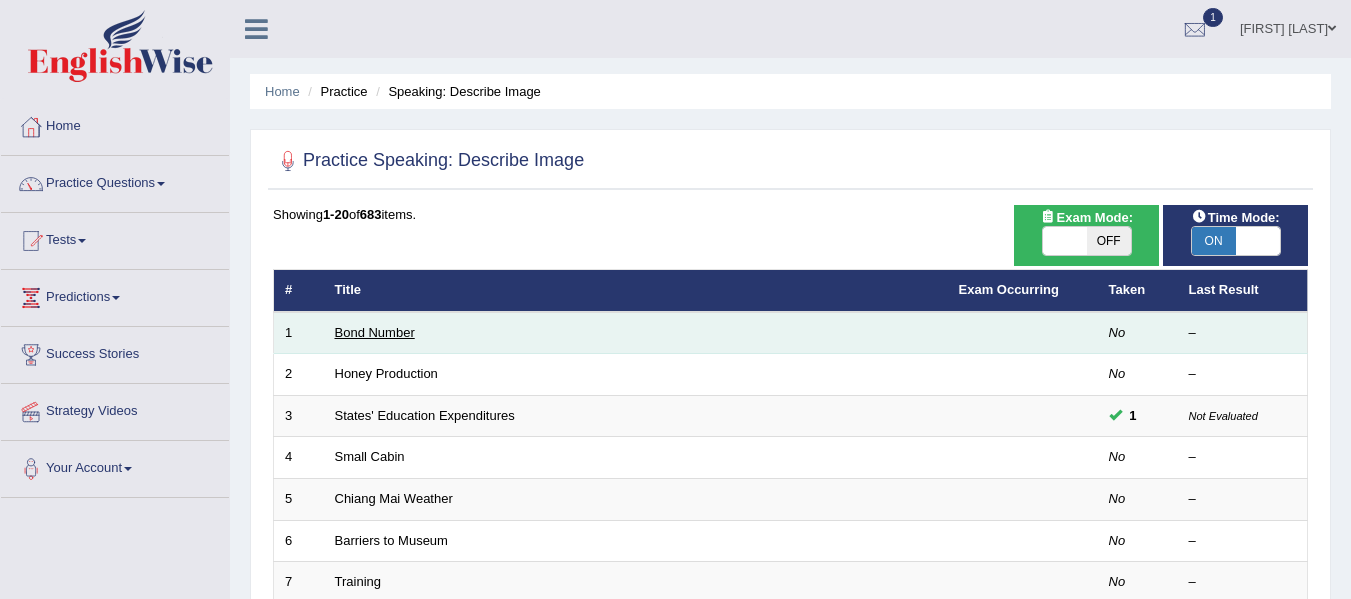 click on "Bond Number" at bounding box center [375, 332] 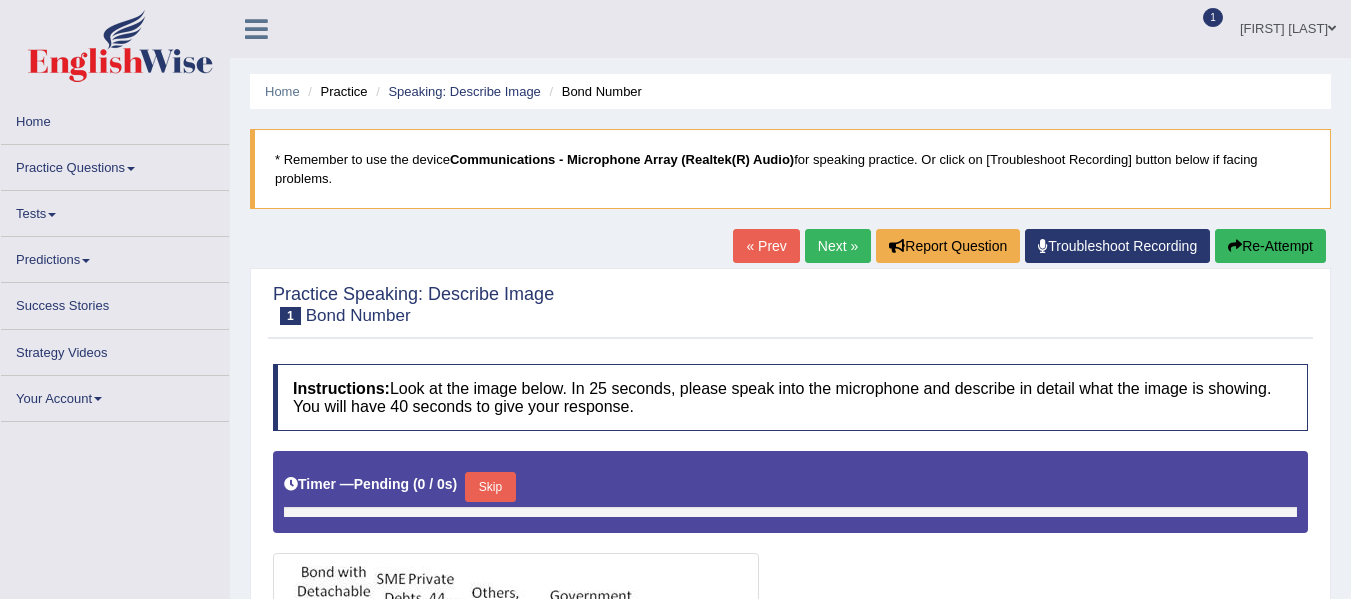 scroll, scrollTop: 0, scrollLeft: 0, axis: both 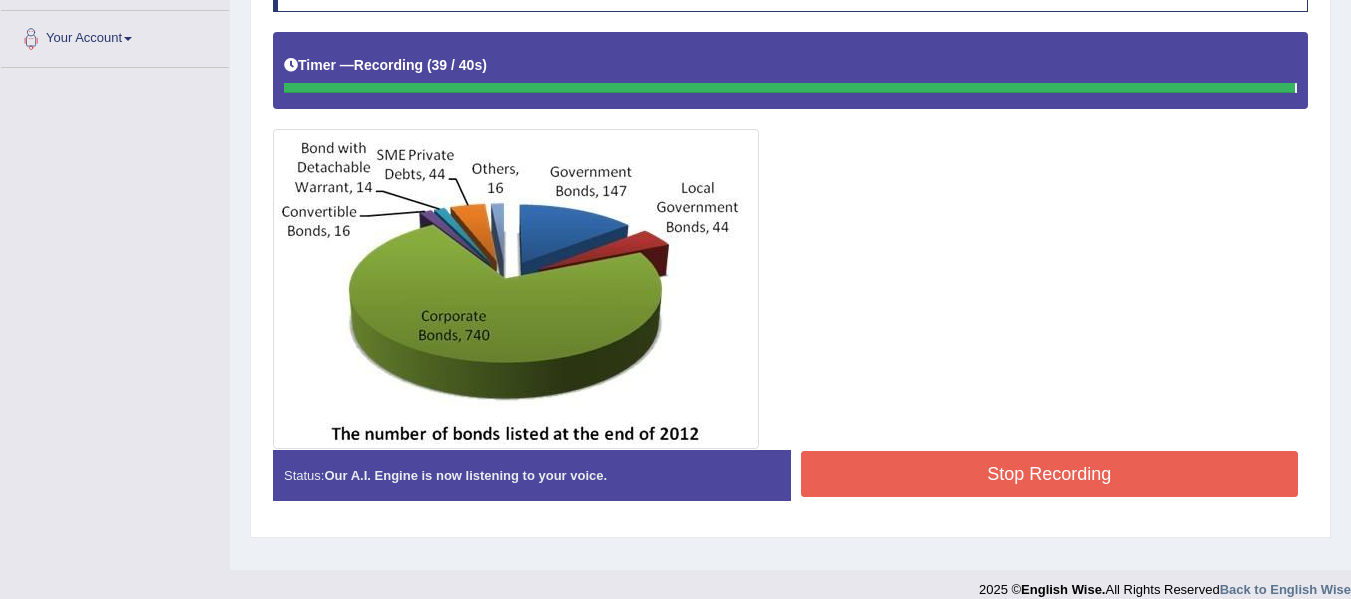click on "Stop Recording" at bounding box center (1050, 474) 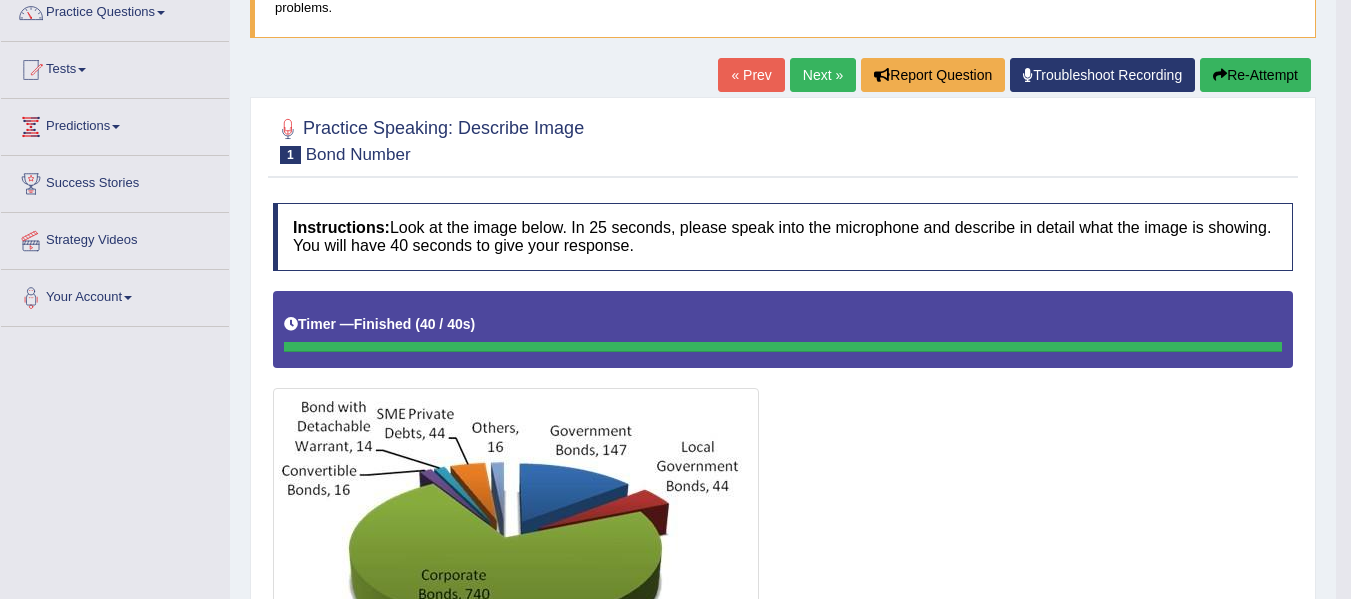 scroll, scrollTop: 0, scrollLeft: 0, axis: both 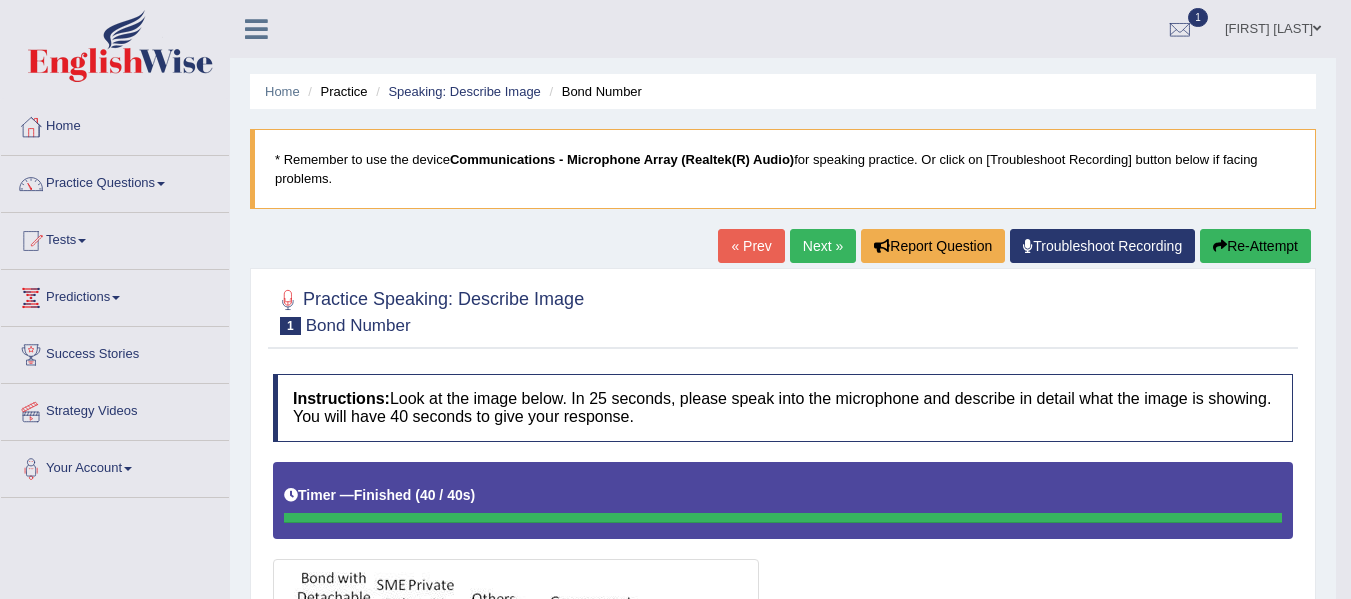 click on "Next »" at bounding box center (823, 246) 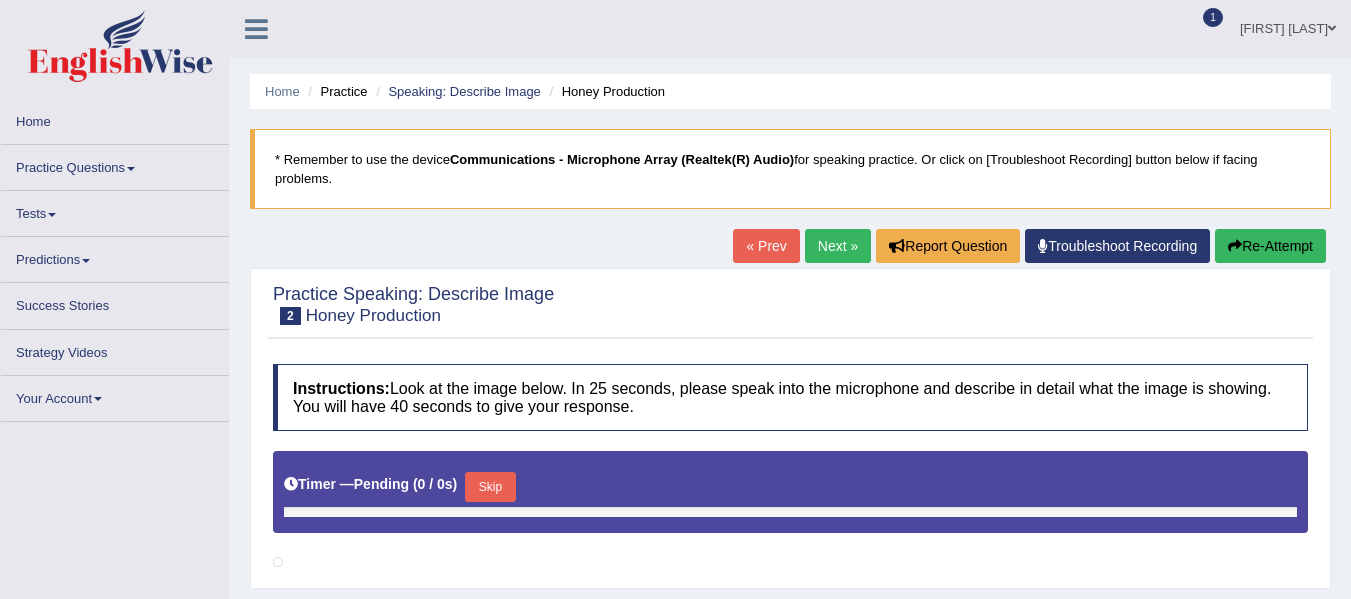 scroll, scrollTop: 0, scrollLeft: 0, axis: both 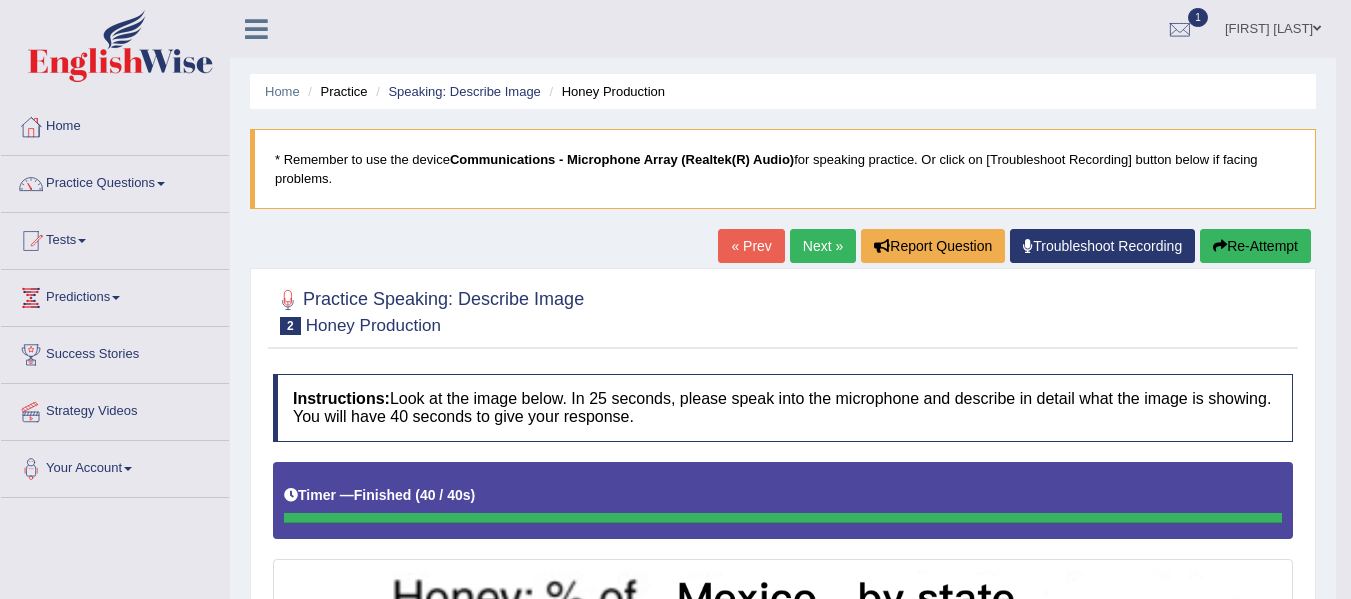 click on "Next »" at bounding box center (823, 246) 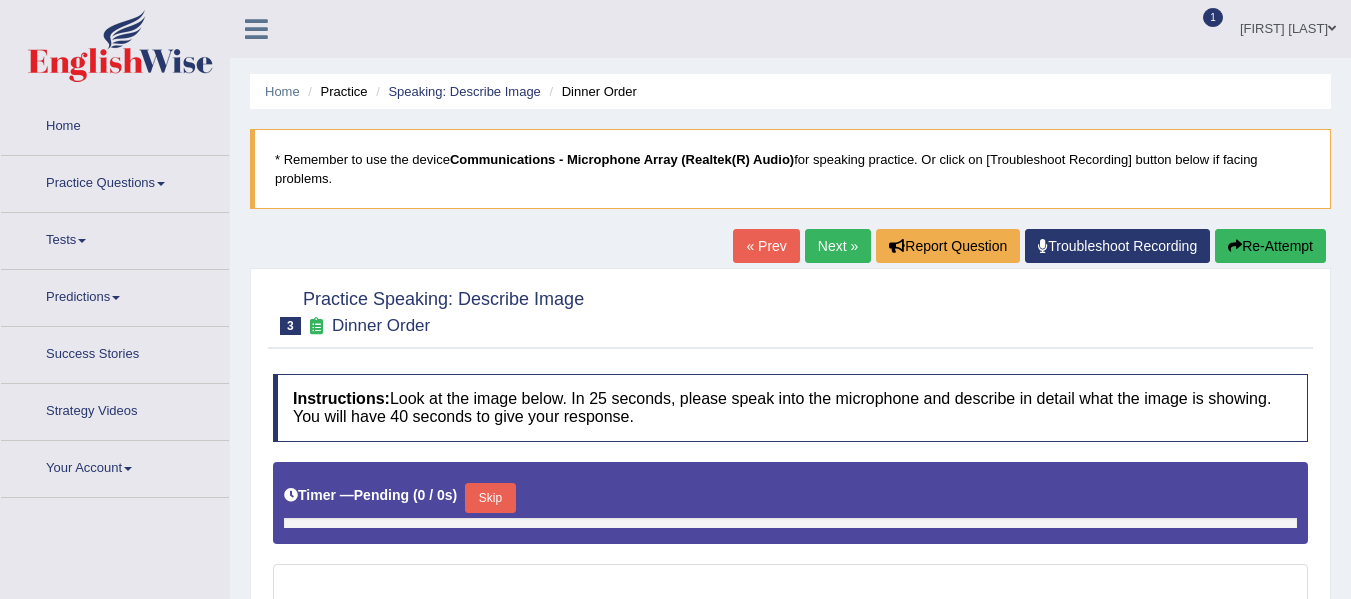 scroll, scrollTop: 0, scrollLeft: 0, axis: both 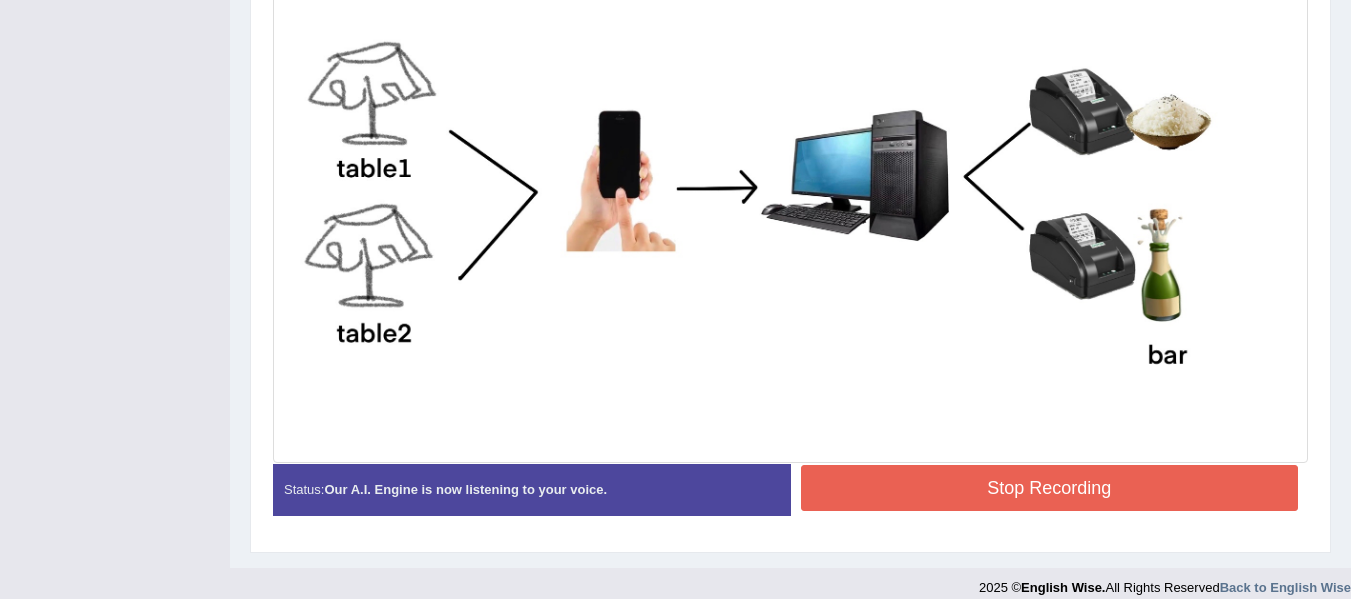 click on "Stop Recording" at bounding box center [1050, 488] 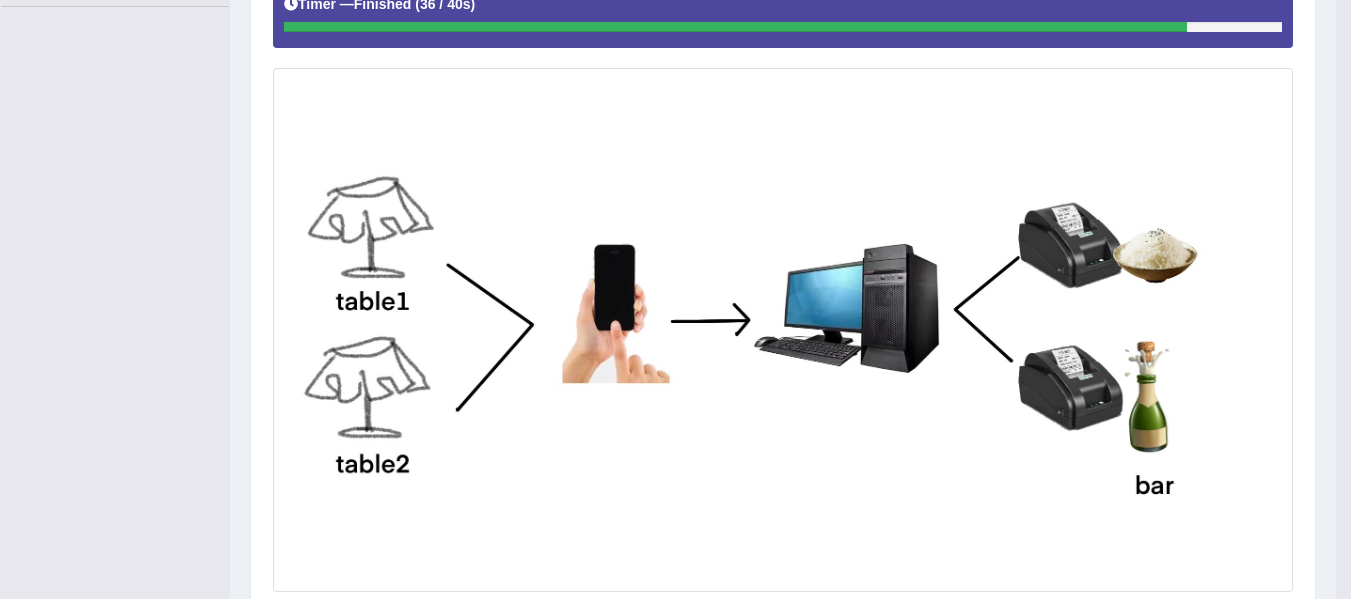 scroll, scrollTop: 0, scrollLeft: 0, axis: both 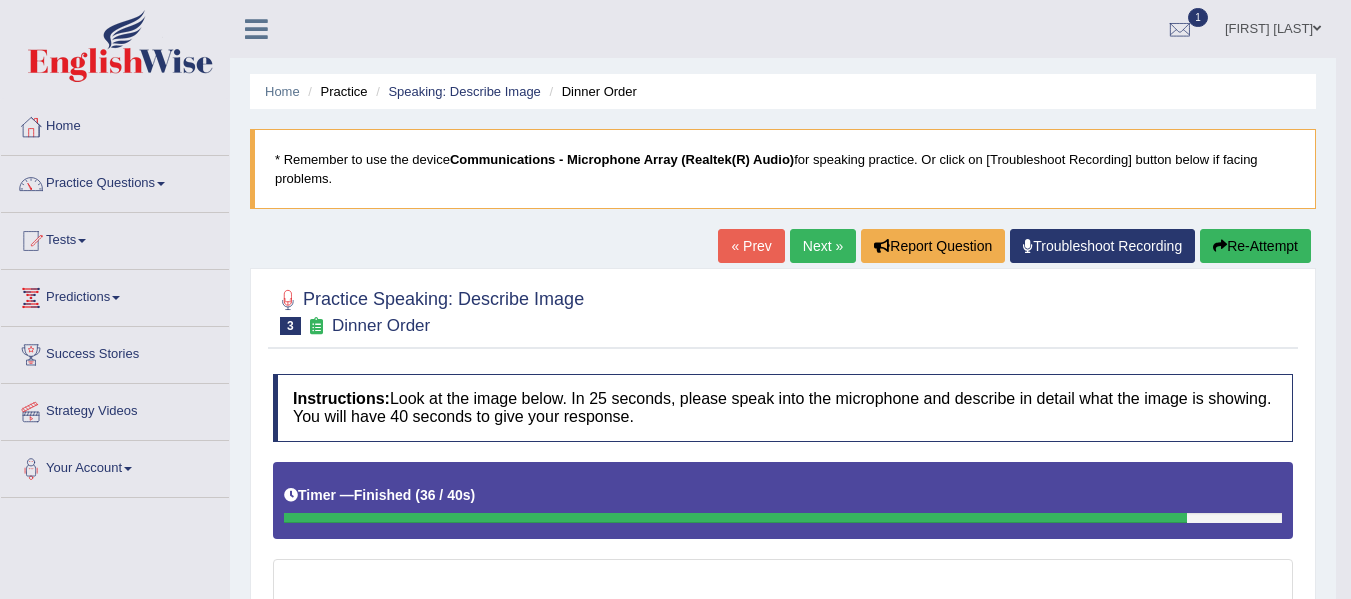 click on "Next »" at bounding box center (823, 246) 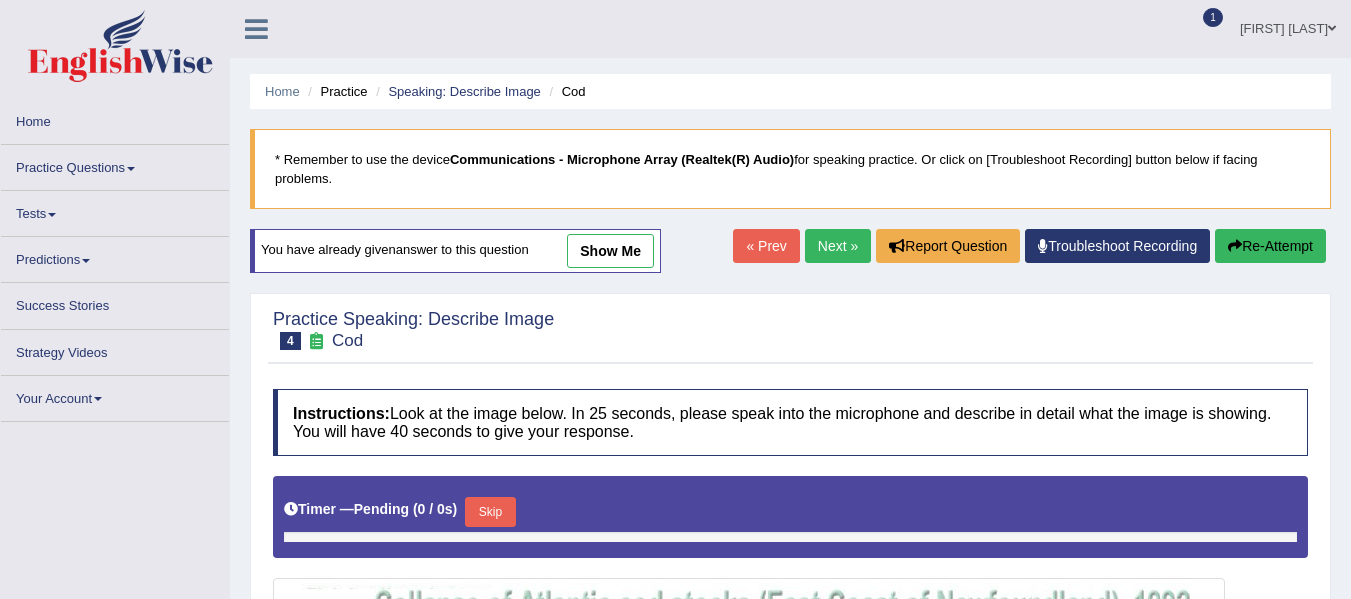 scroll, scrollTop: 0, scrollLeft: 0, axis: both 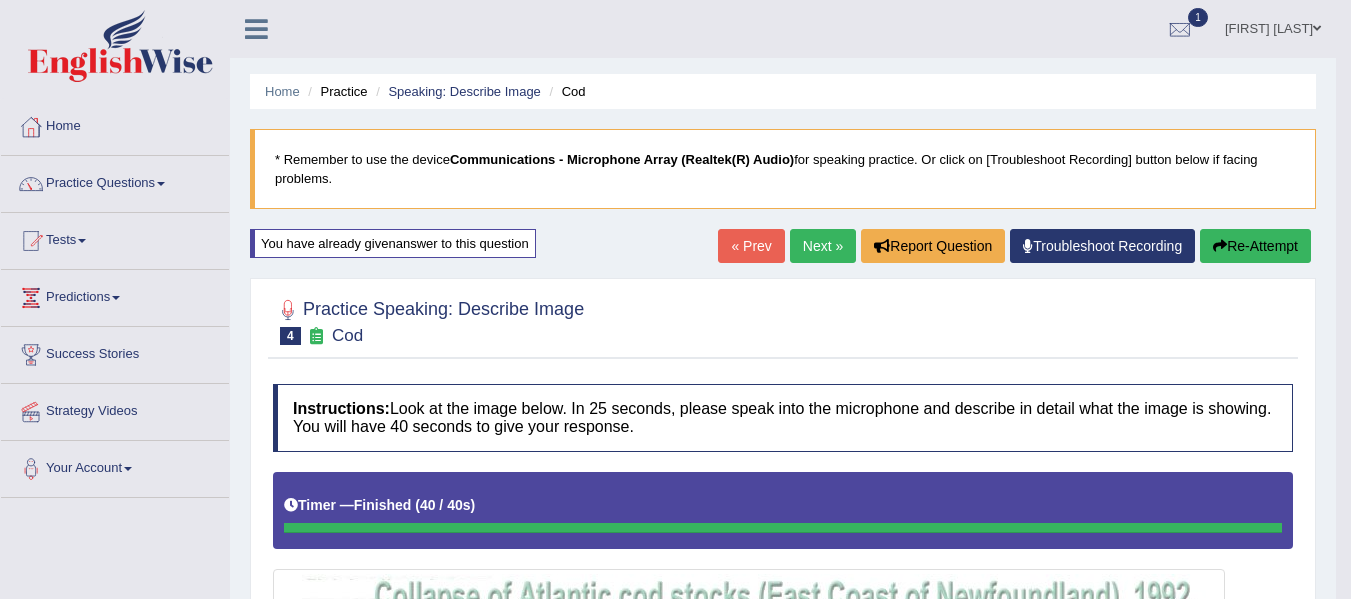 click on "Next »" at bounding box center [823, 246] 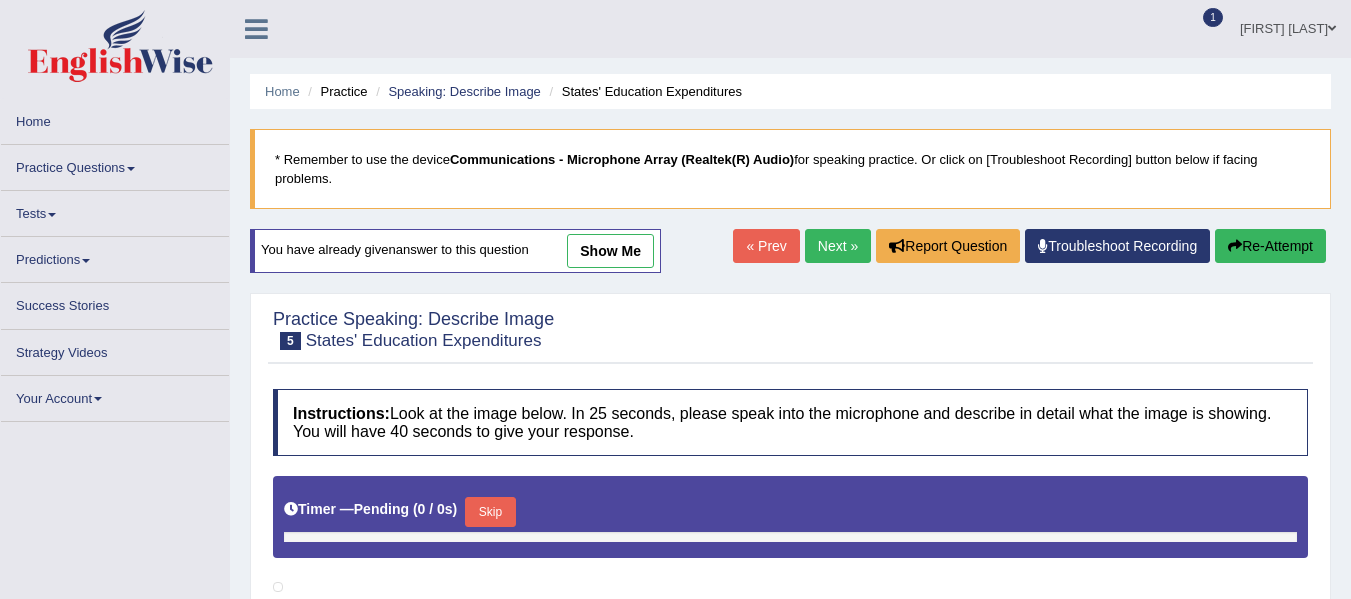 scroll, scrollTop: 0, scrollLeft: 0, axis: both 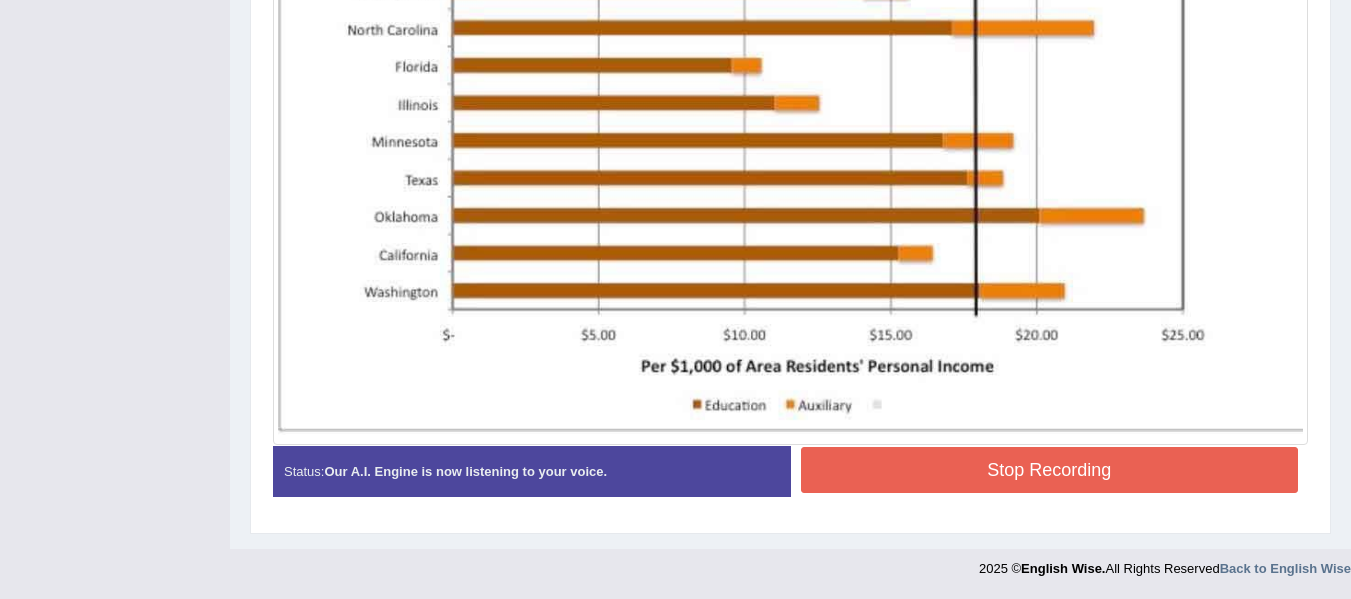 click on "Stop Recording" at bounding box center [1050, 470] 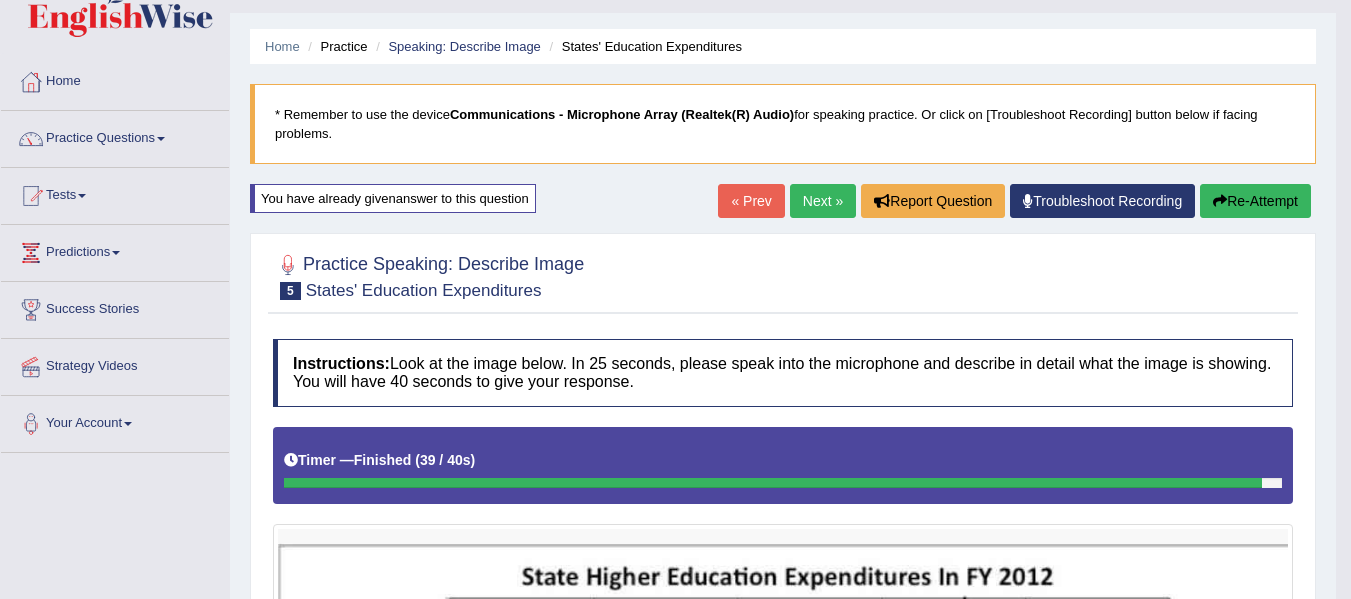 scroll, scrollTop: 44, scrollLeft: 0, axis: vertical 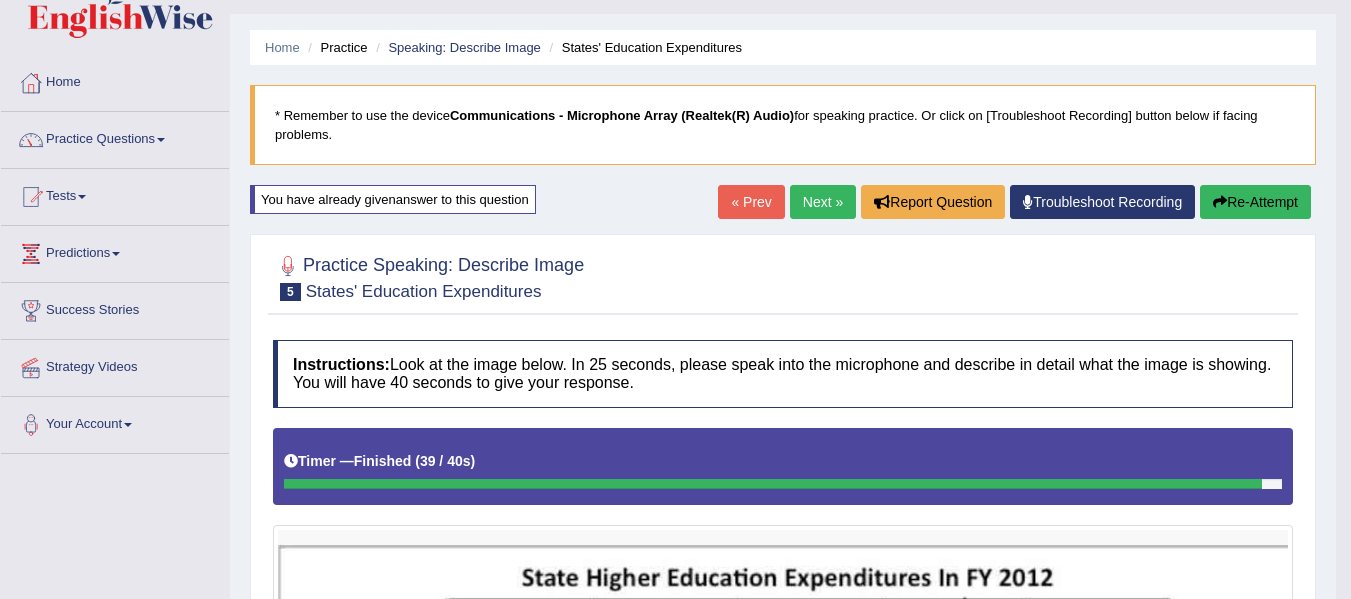 click on "Next »" at bounding box center [823, 202] 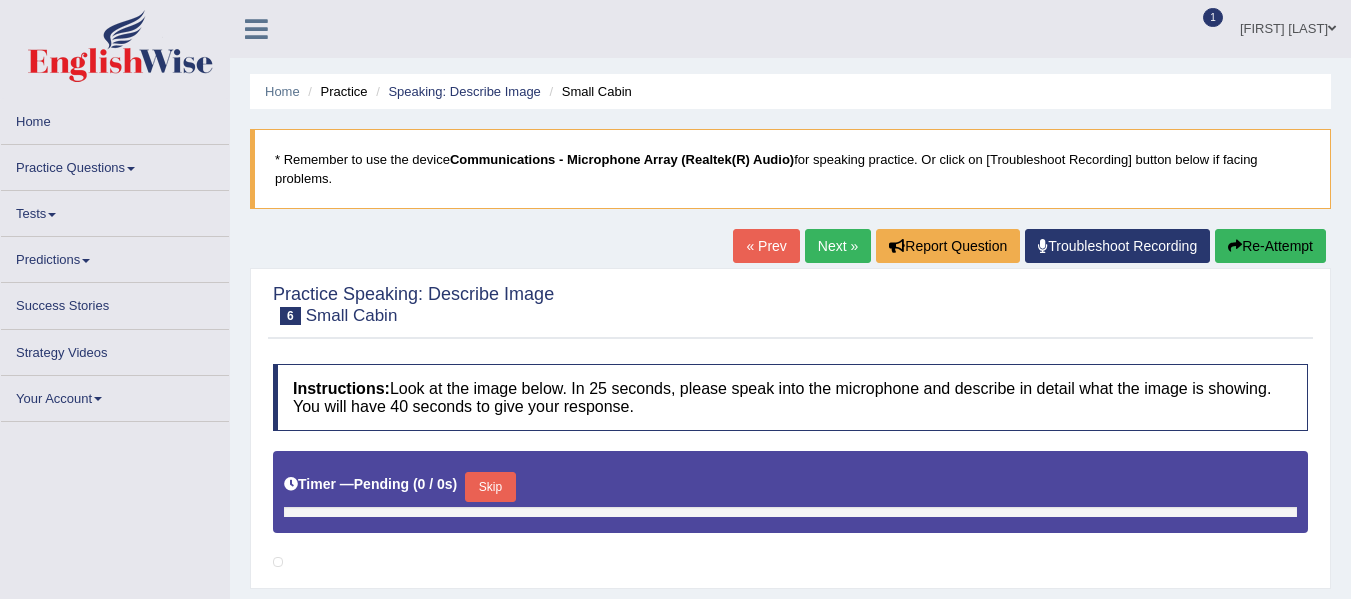 scroll, scrollTop: 0, scrollLeft: 0, axis: both 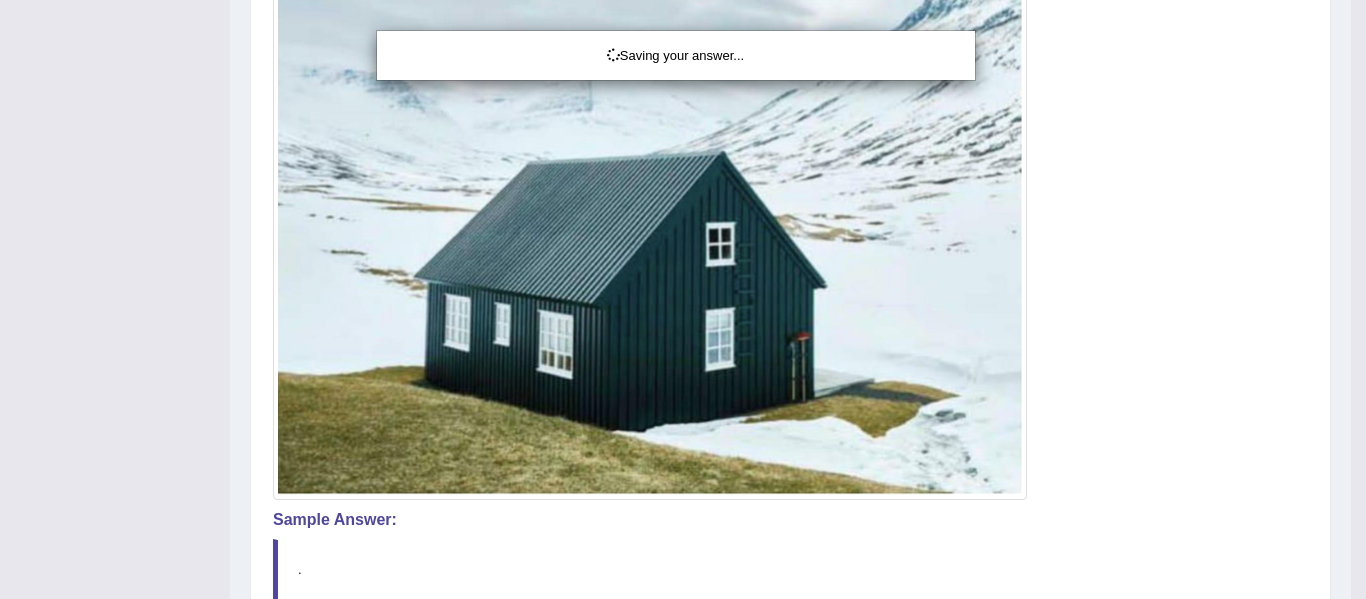 click on "Toggle navigation
Home
Practice Questions   Speaking Practice Read Aloud
Repeat Sentence
Describe Image
Re-tell Lecture
Answer Short Question
Summarize Group Discussion
Respond To A Situation
Writing Practice  Summarize Written Text
Write Essay
Reading Practice  Reading & Writing: Fill In The Blanks
Choose Multiple Answers
Re-order Paragraphs
Fill In The Blanks
Choose Single Answer
Listening Practice  Summarize Spoken Text
Highlight Incorrect Words
Highlight Correct Summary
Select Missing Word
Choose Single Answer
Choose Multiple Answers
Fill In The Blanks
Write From Dictation
Pronunciation
Tests  Take Practice Sectional Test" at bounding box center [683, -393] 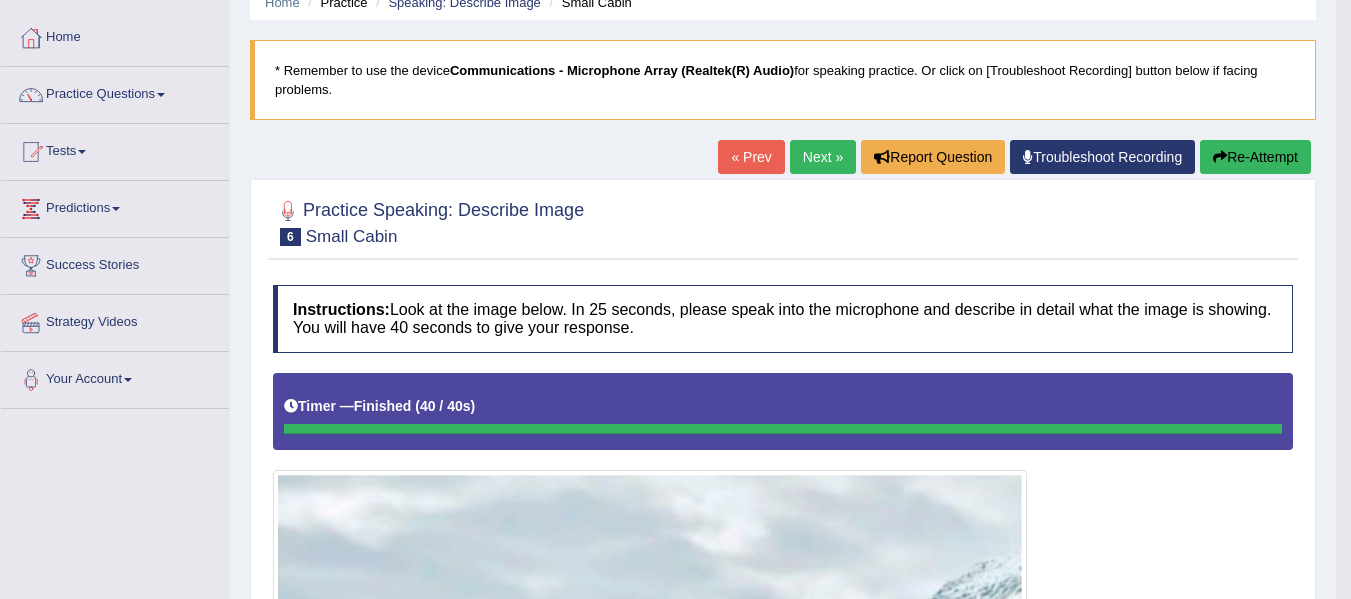 scroll, scrollTop: 84, scrollLeft: 0, axis: vertical 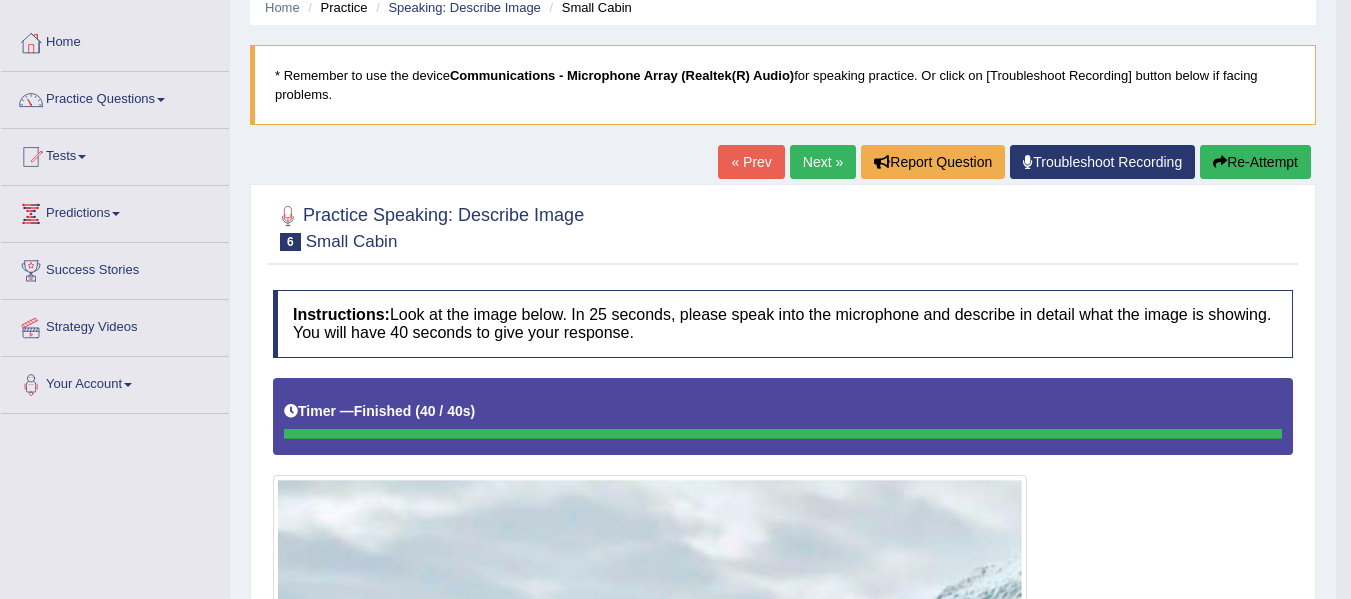 click on "Next »" at bounding box center (823, 162) 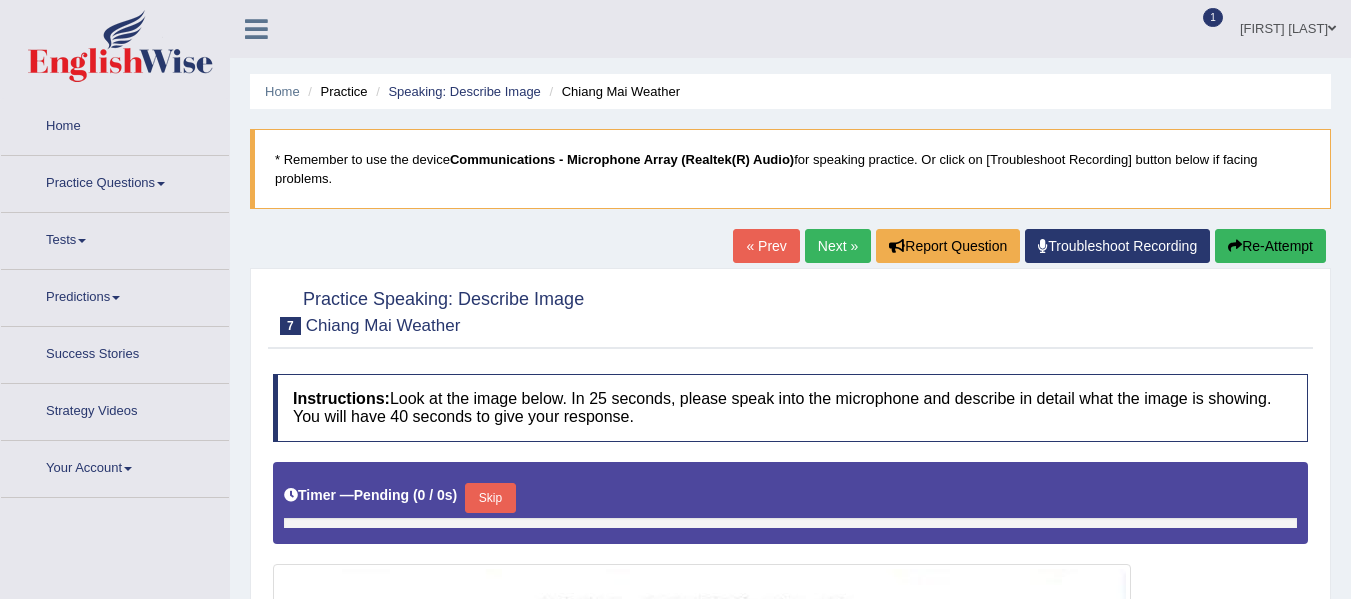 scroll, scrollTop: 0, scrollLeft: 0, axis: both 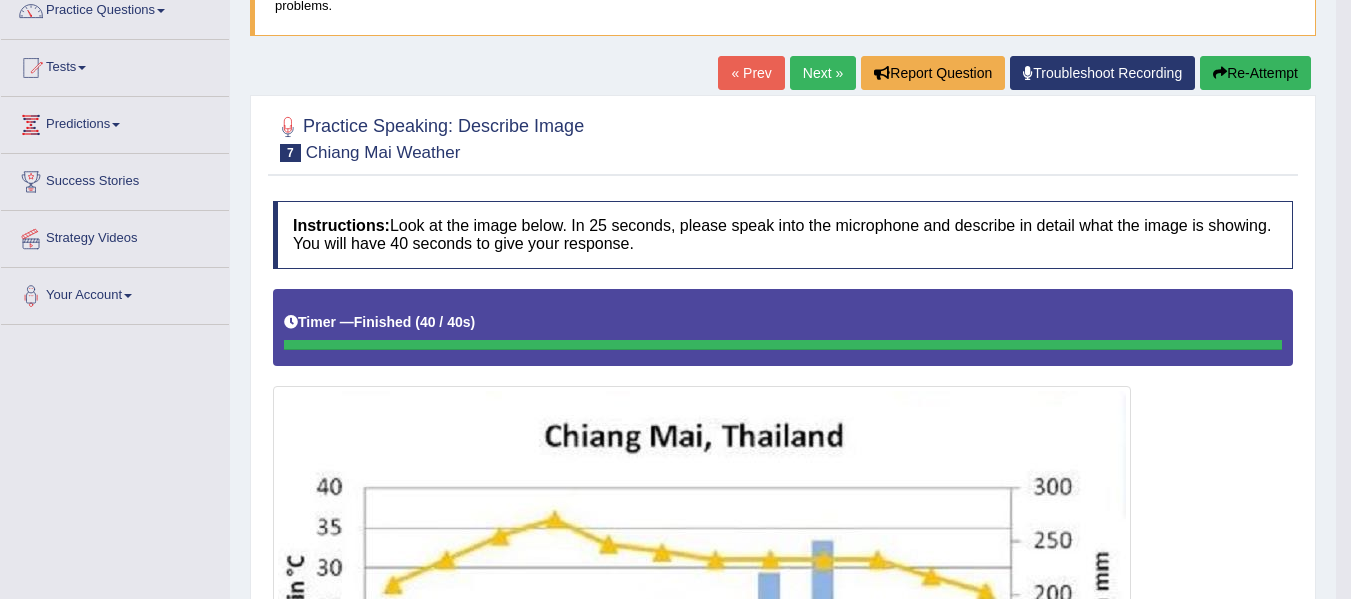click on "Next »" at bounding box center (823, 73) 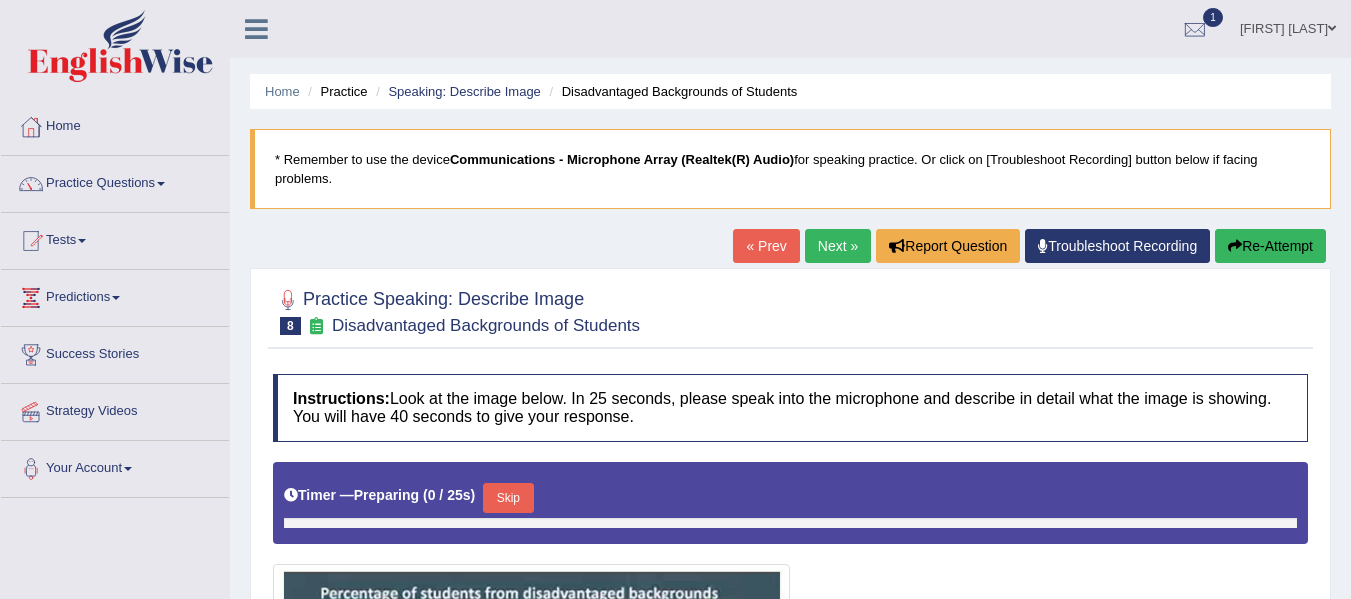scroll, scrollTop: 0, scrollLeft: 0, axis: both 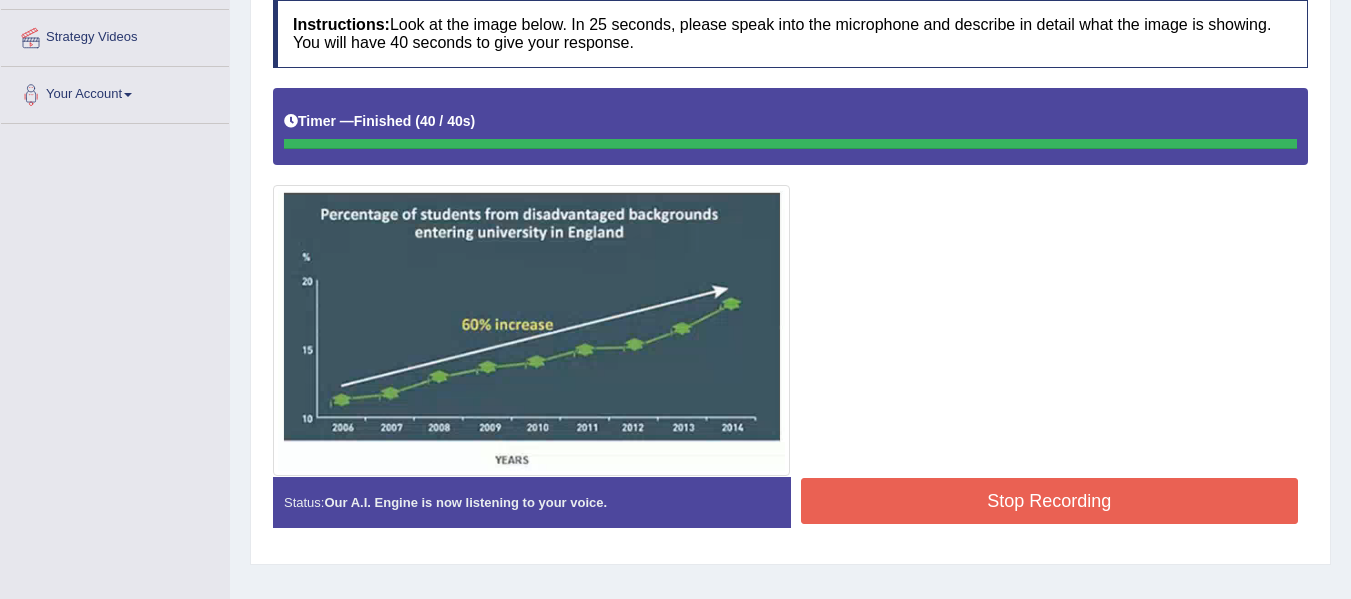 click on "Instructions:  Look at the image below. In 25 seconds, please speak into the microphone and describe in detail what the image is showing. You will have 40 seconds to give your response.
Timer —  Finished   ( 40 / 40s ) Created with Highcharts 7.1.2 Too low Too high Time Pitch meter: 0 10 20 30 40 Created with Highcharts 7.1.2 Great Too slow Too fast Time Speech pace meter: 0 10 20 30 40 Spoken Keywords: Voice Analysis: Your Response: Sample Answer: . Status:  Our A.I. Engine is now listening to your voice. Start Answering Stop Recording" at bounding box center (790, 272) 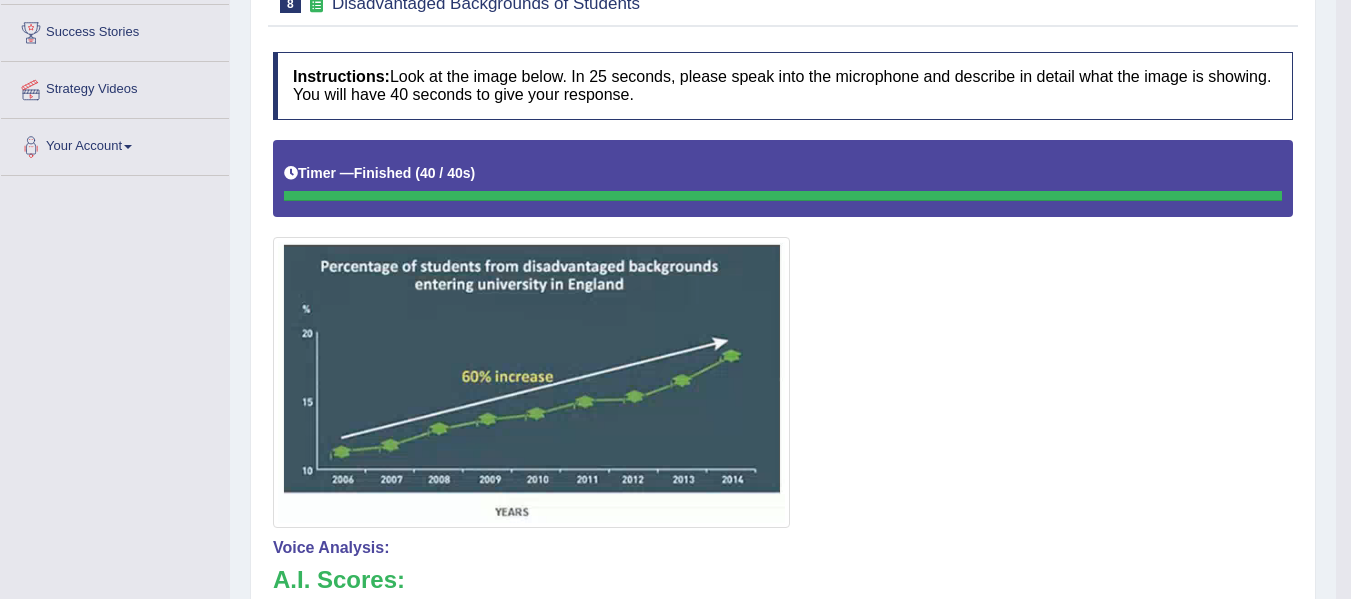 scroll, scrollTop: 0, scrollLeft: 0, axis: both 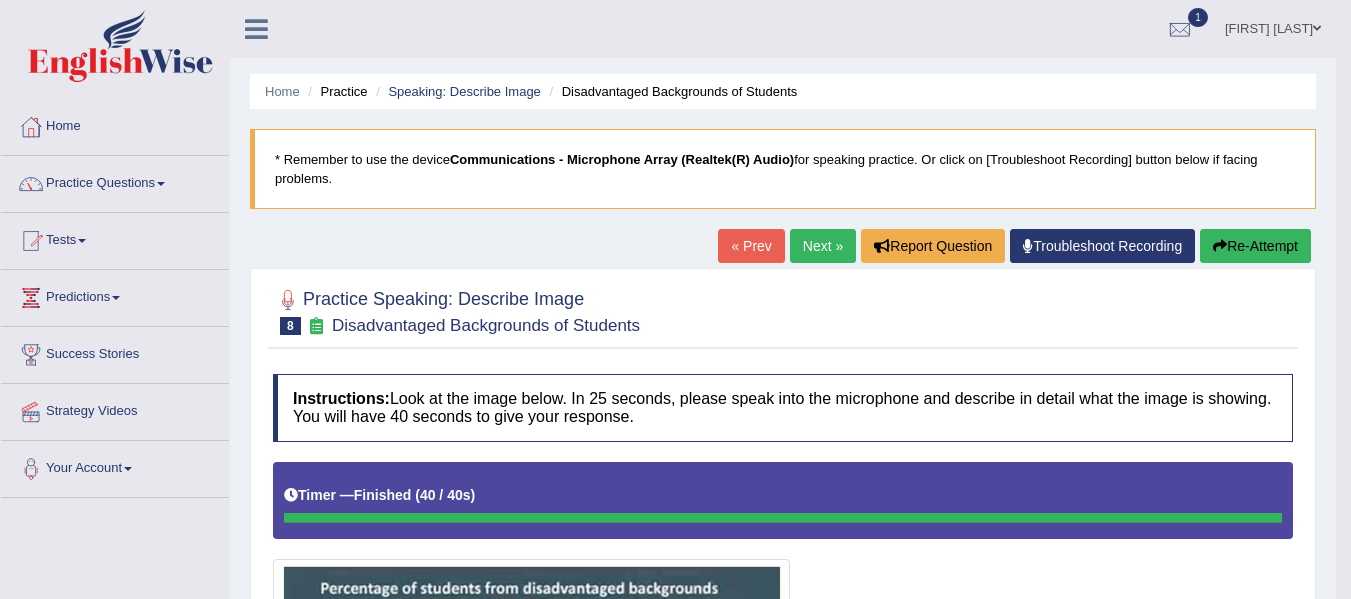 click on "Next »" at bounding box center (823, 246) 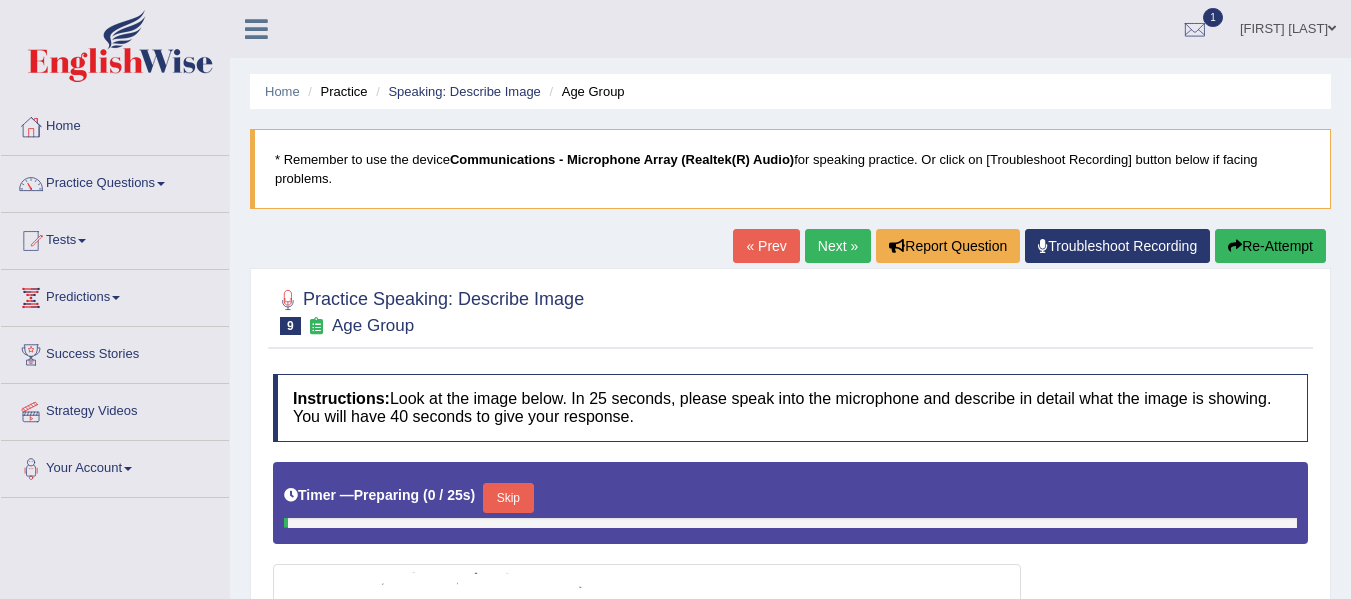 scroll, scrollTop: 0, scrollLeft: 0, axis: both 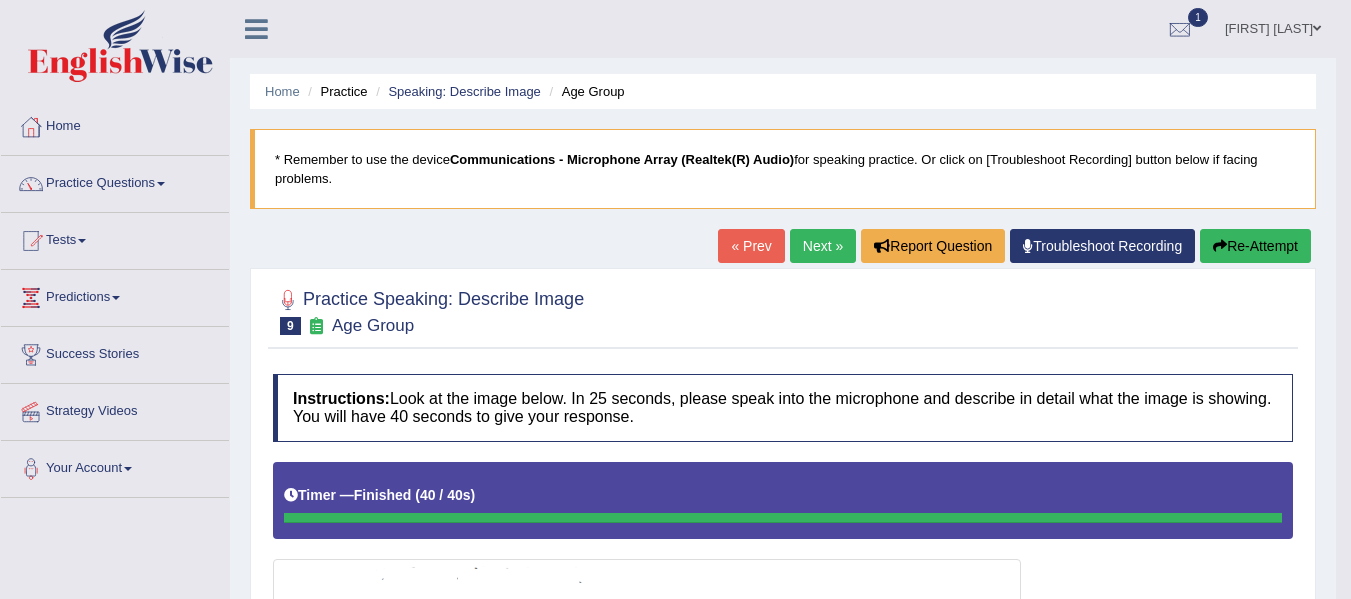 click on "Next »" at bounding box center [823, 246] 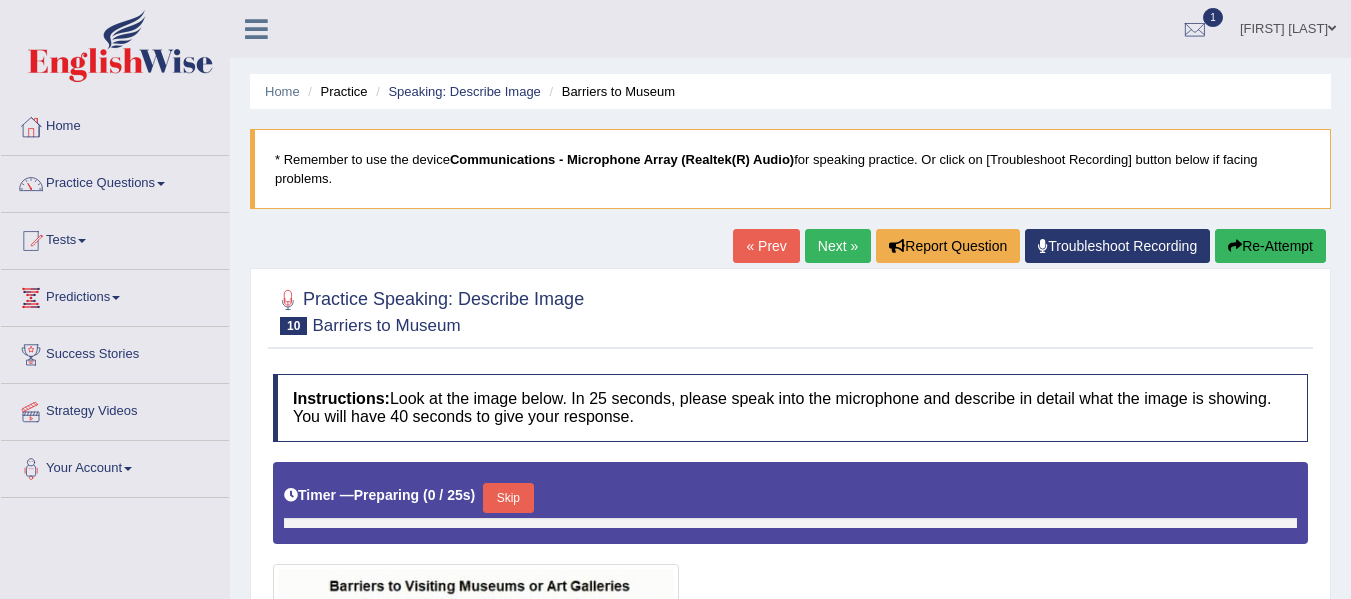 scroll, scrollTop: 0, scrollLeft: 0, axis: both 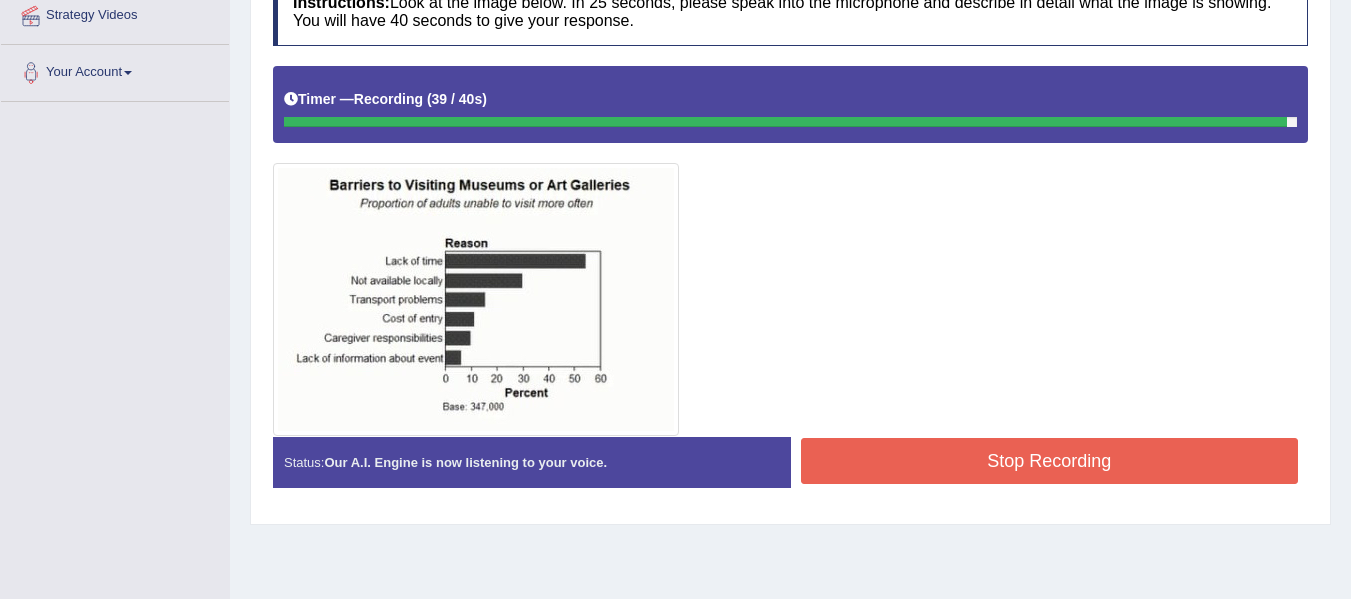 click on "Stop Recording" at bounding box center [1050, 461] 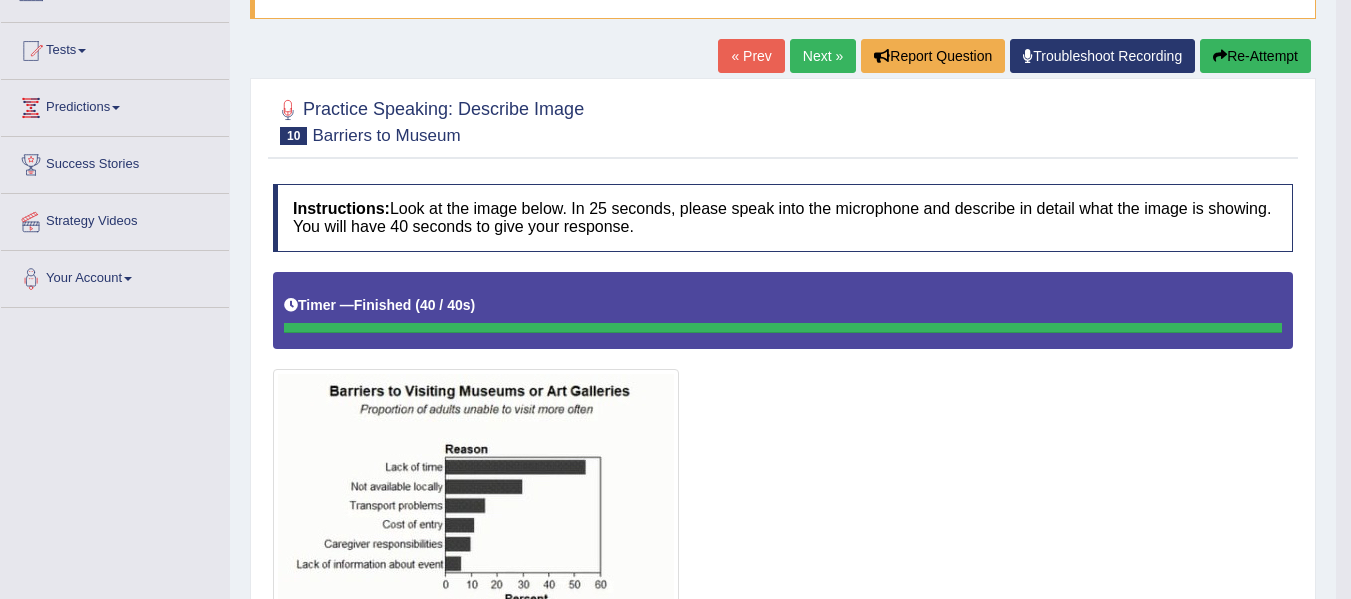 scroll, scrollTop: 0, scrollLeft: 0, axis: both 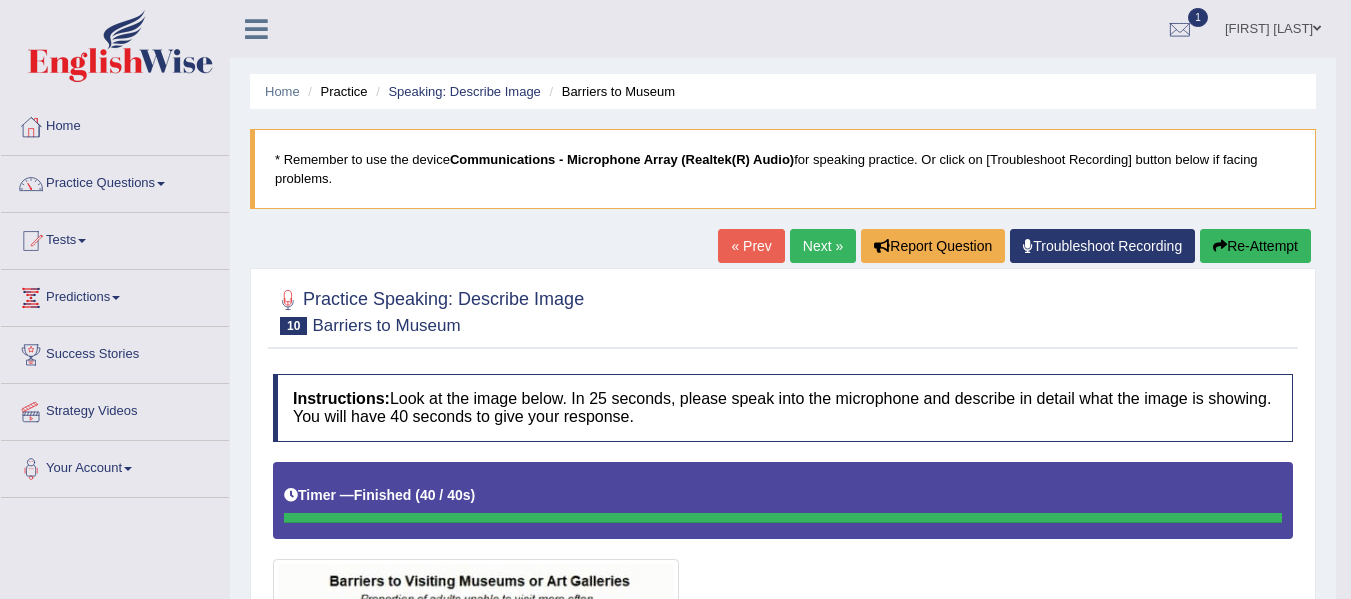 click on "Next »" at bounding box center [823, 246] 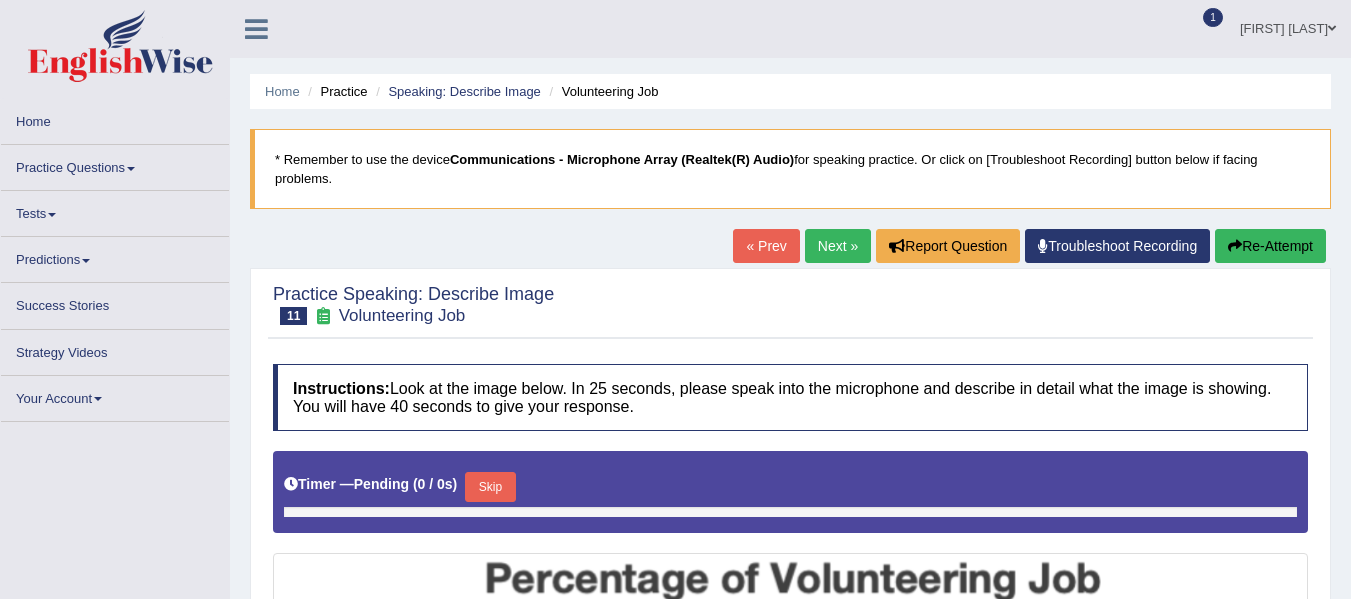 scroll, scrollTop: 0, scrollLeft: 0, axis: both 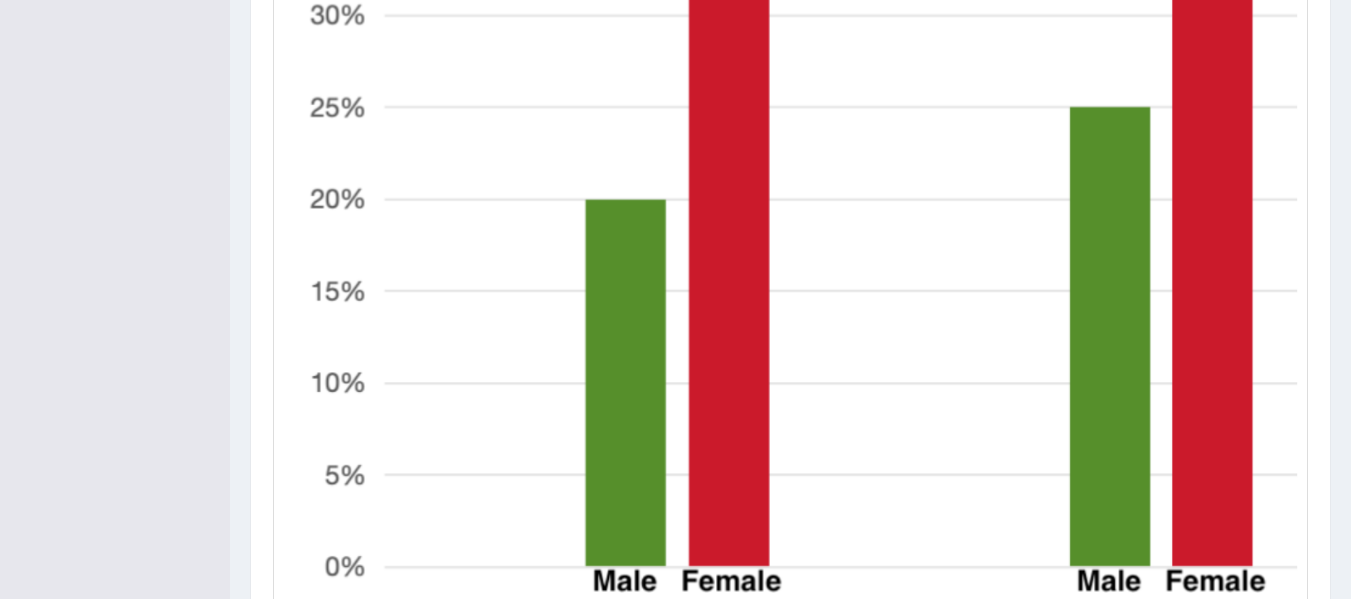 click at bounding box center [790, 131] 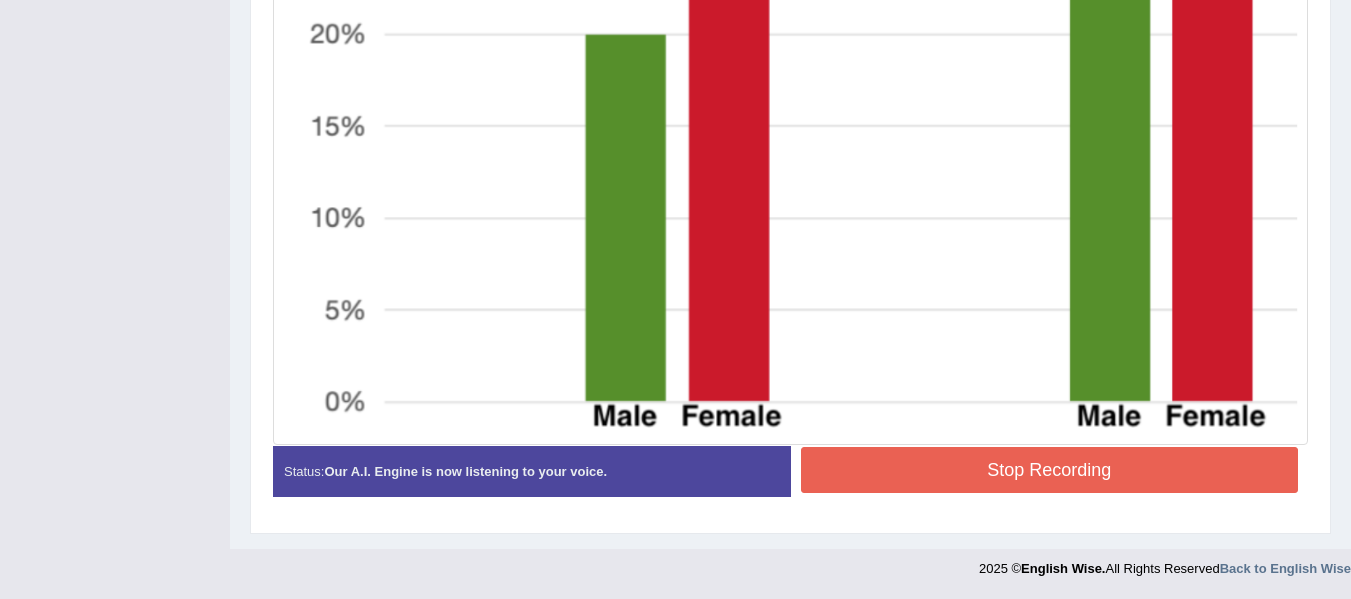 scroll, scrollTop: 1070, scrollLeft: 0, axis: vertical 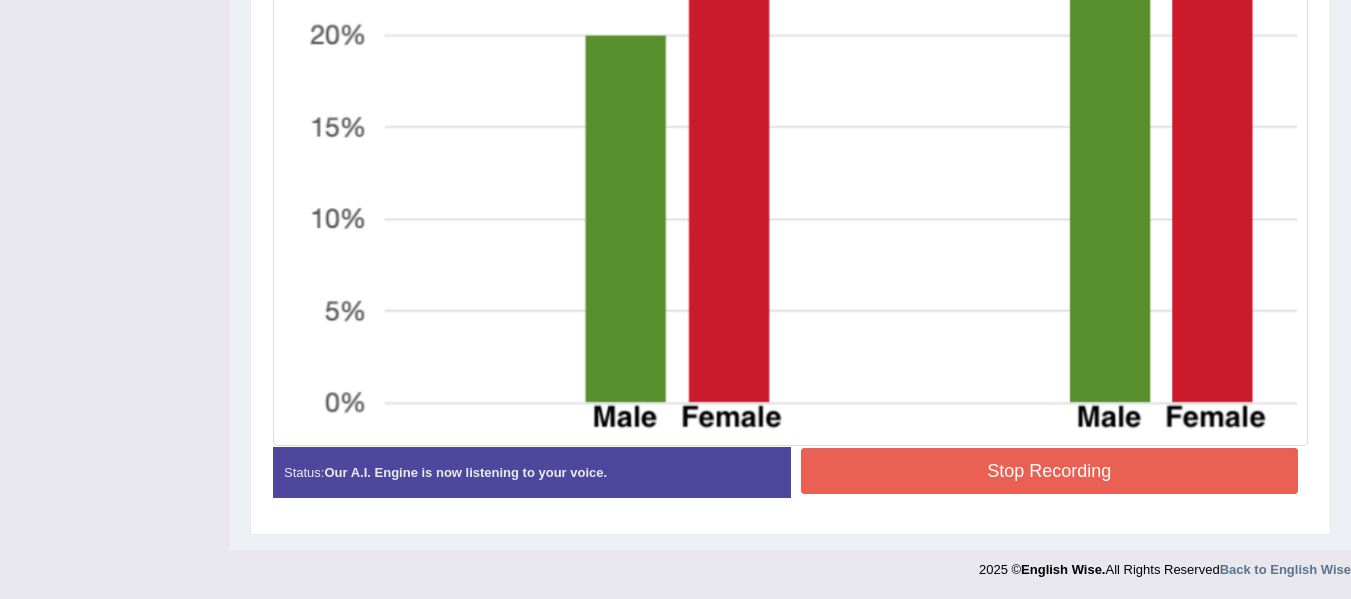 click on "Stop Recording" at bounding box center (1050, 471) 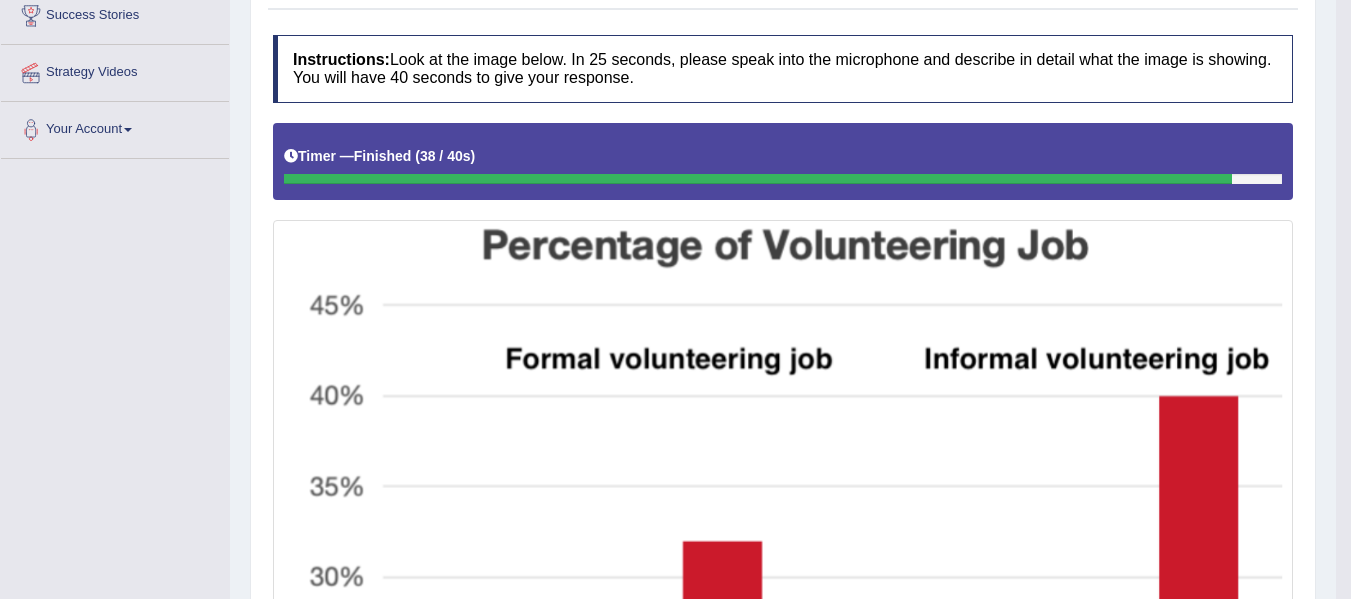 scroll, scrollTop: 0, scrollLeft: 0, axis: both 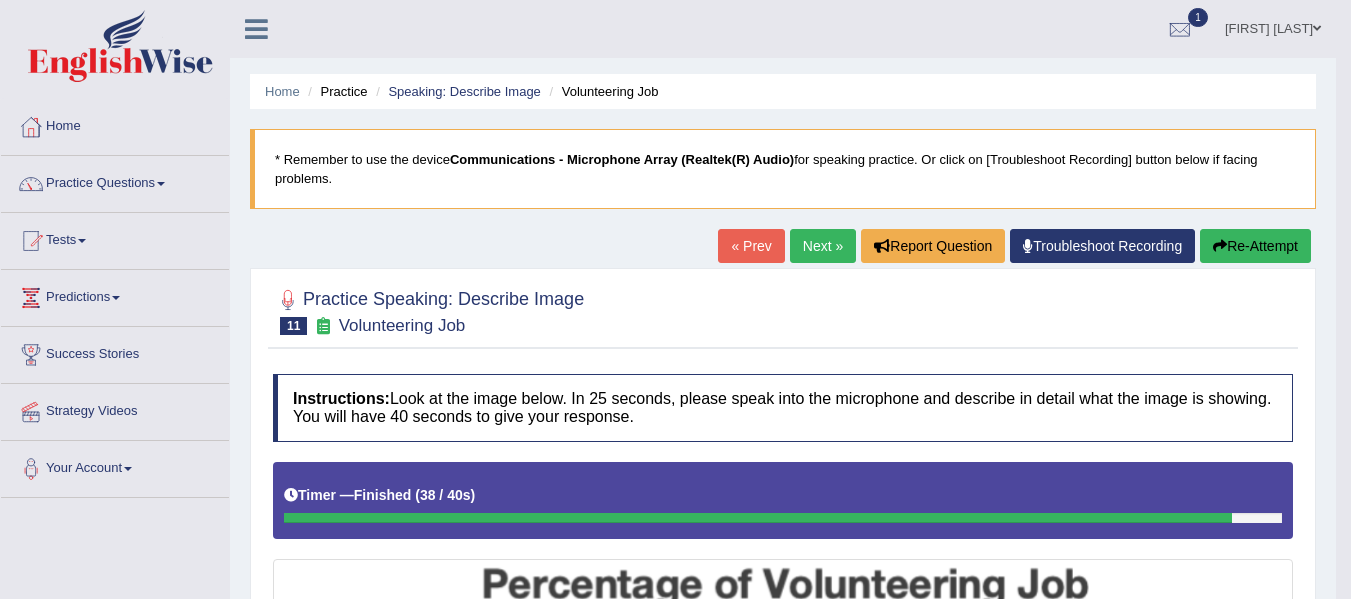 click on "Next »" at bounding box center [823, 246] 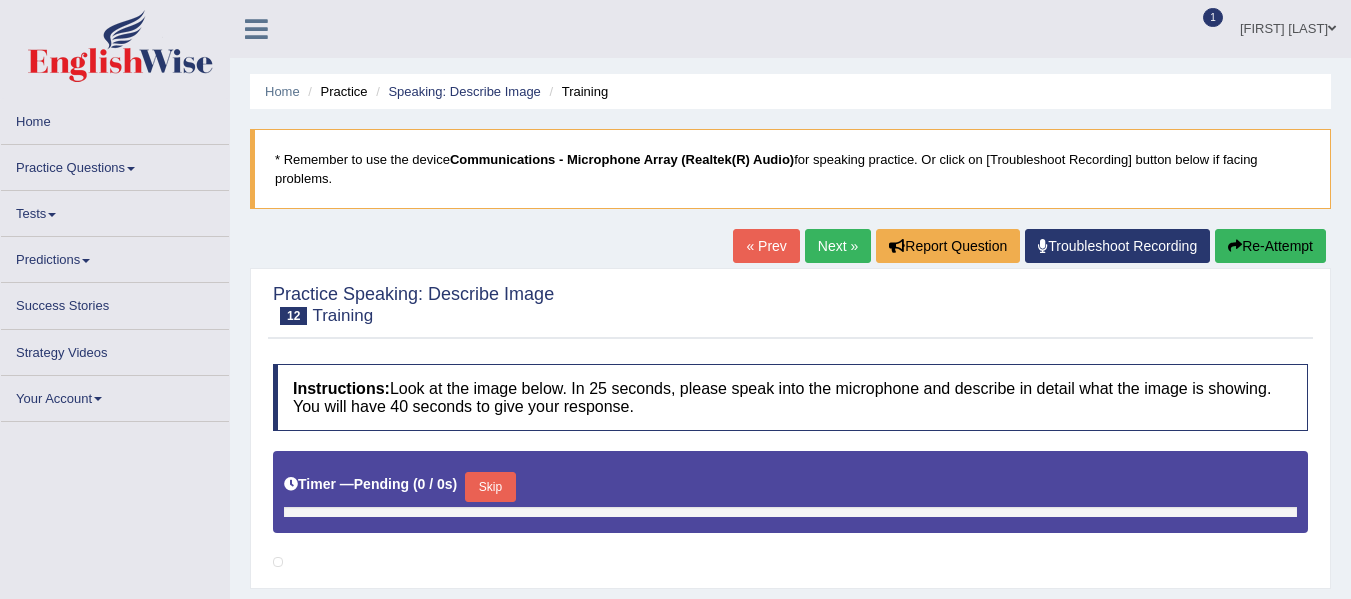 scroll, scrollTop: 0, scrollLeft: 0, axis: both 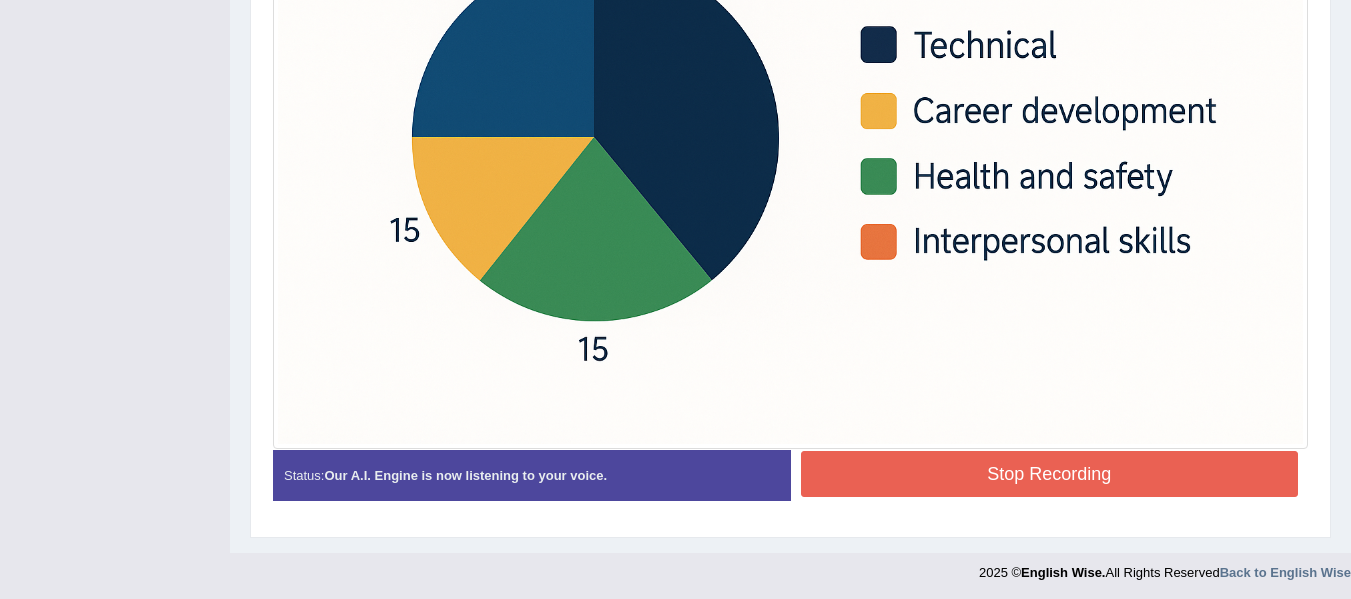 click on "Stop Recording" at bounding box center [1050, 474] 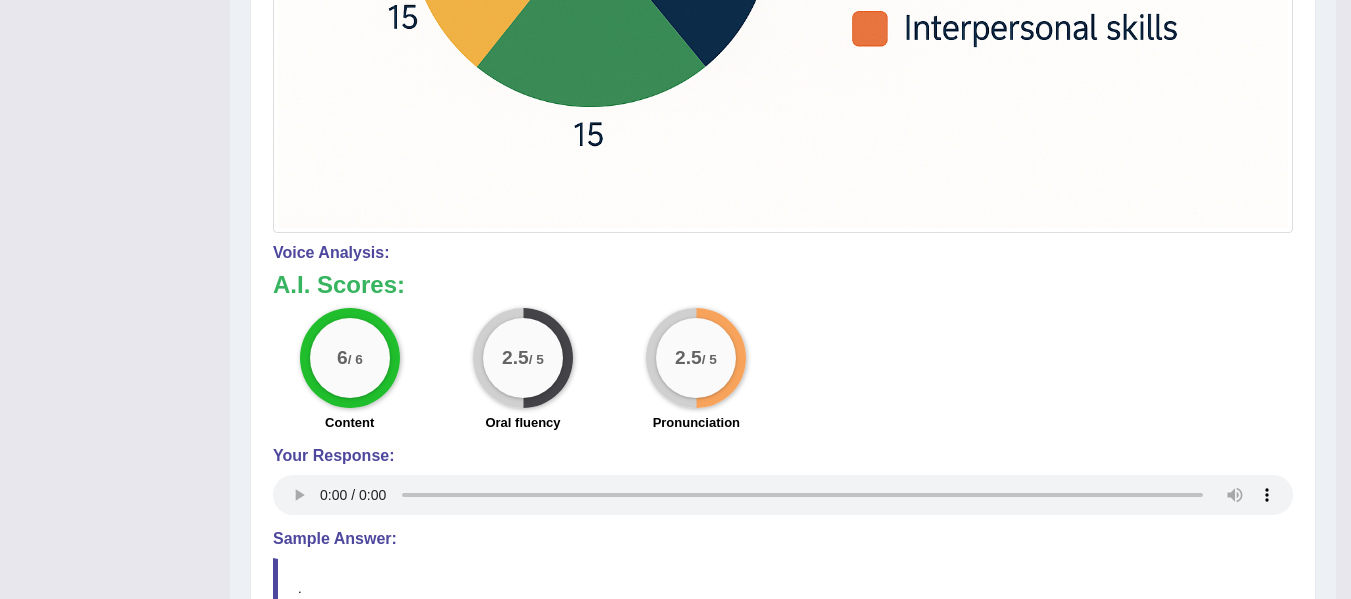 scroll, scrollTop: 0, scrollLeft: 0, axis: both 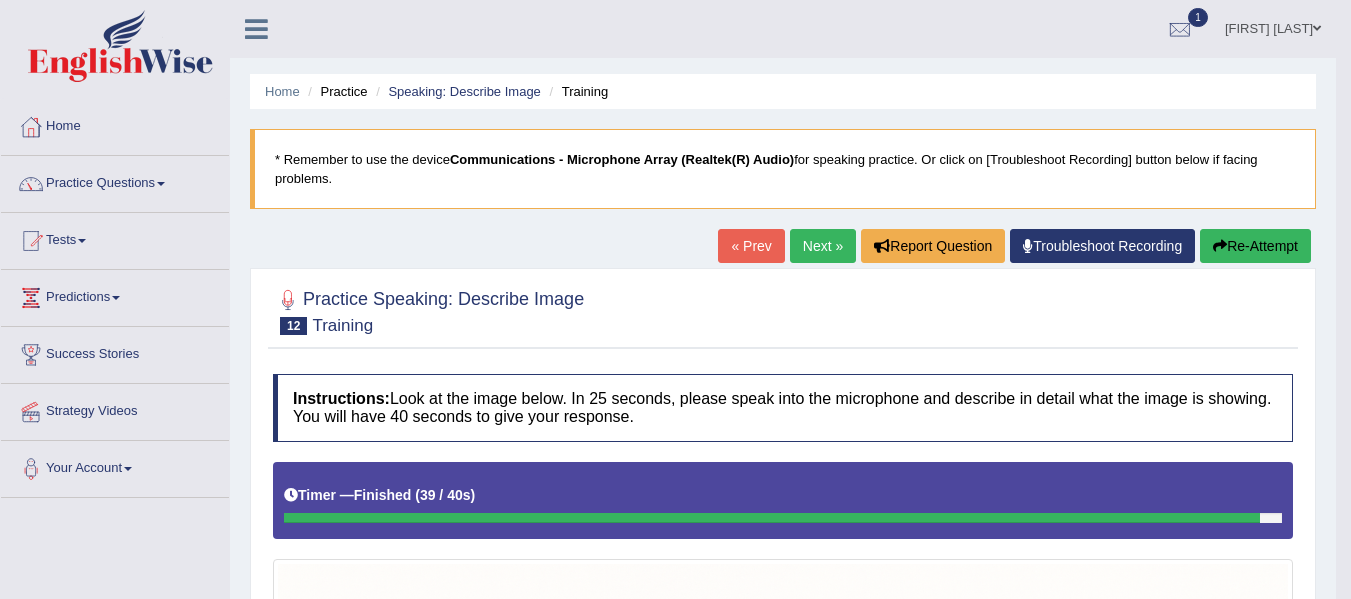click on "Practice Questions" at bounding box center [115, 181] 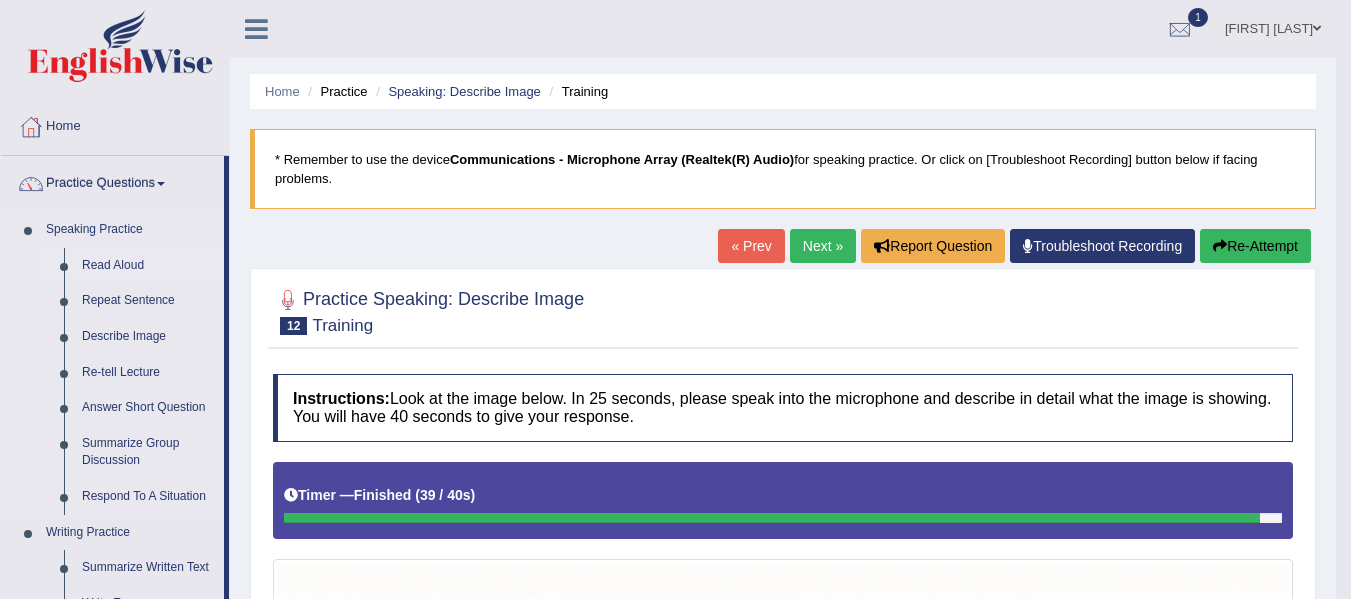 click on "Read Aloud" at bounding box center [148, 266] 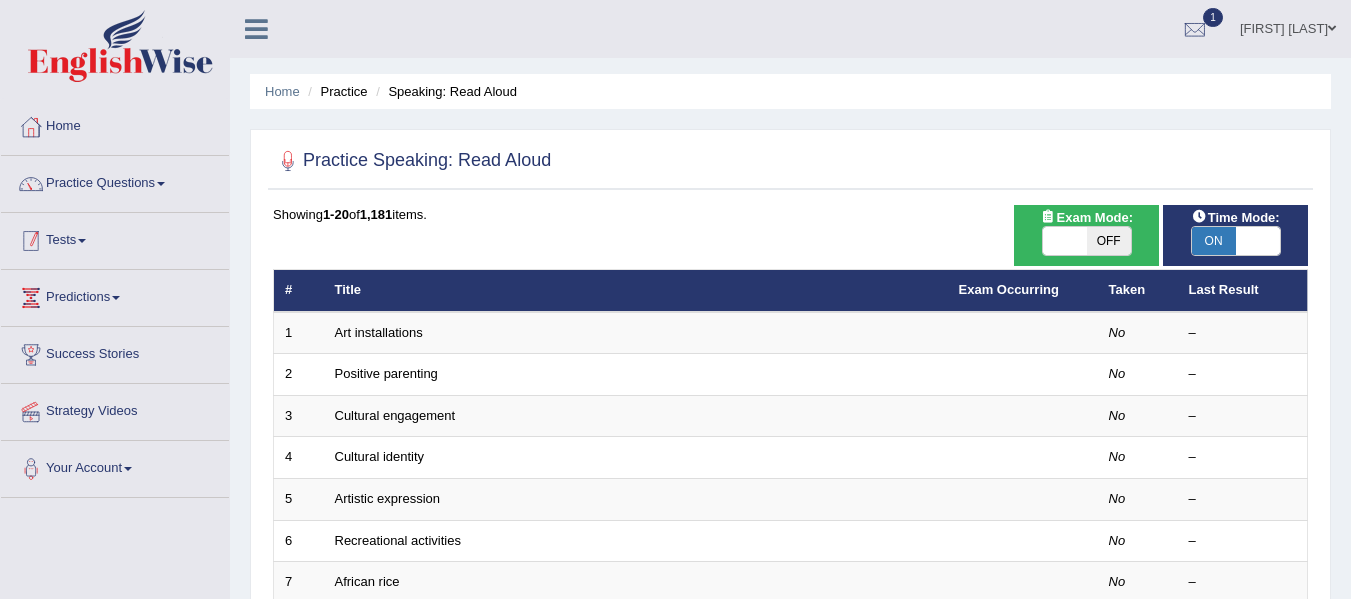 scroll, scrollTop: 0, scrollLeft: 0, axis: both 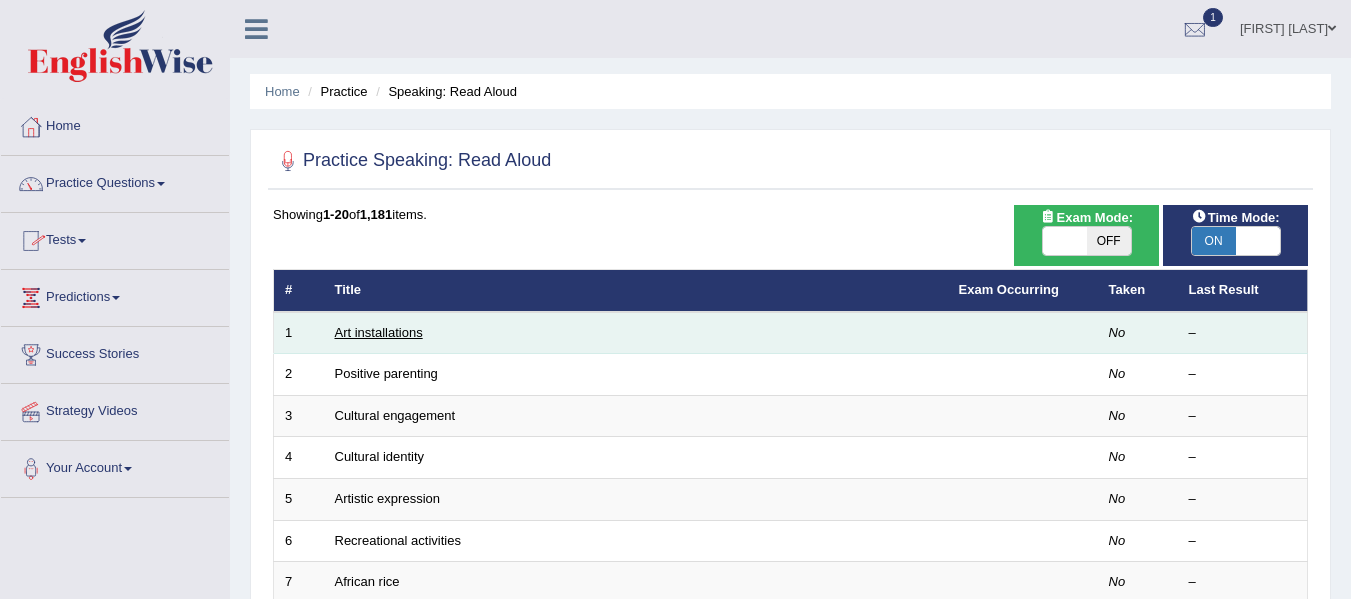 click on "Art installations" at bounding box center (379, 332) 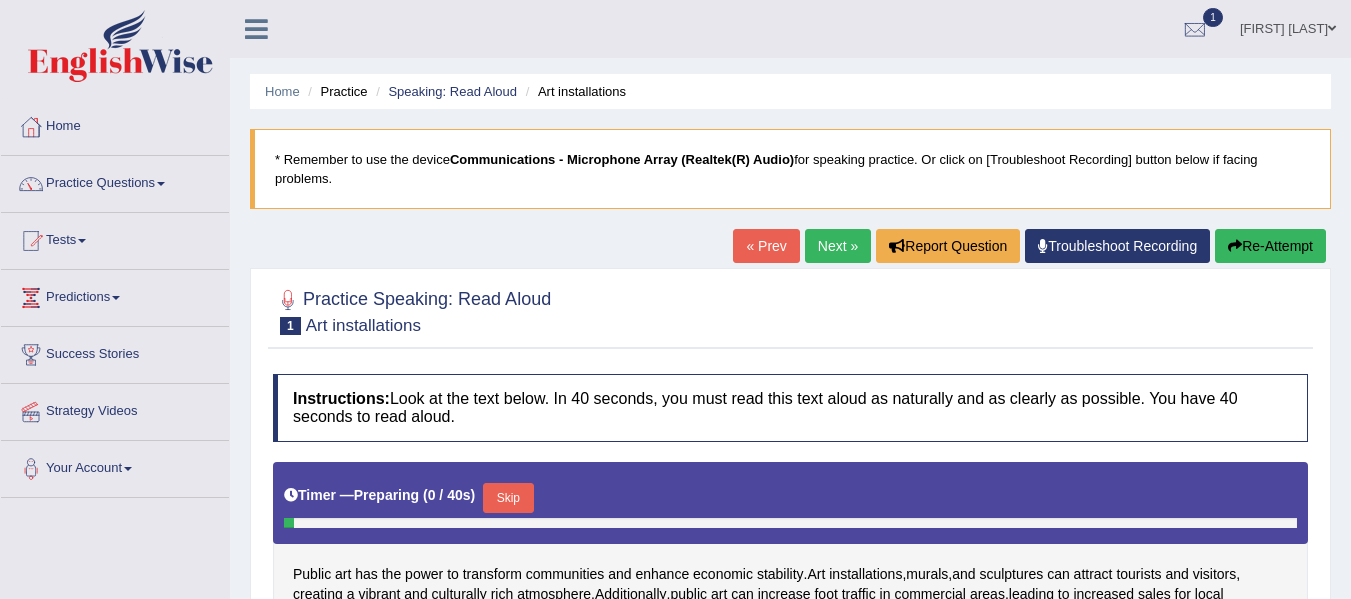 scroll, scrollTop: 0, scrollLeft: 0, axis: both 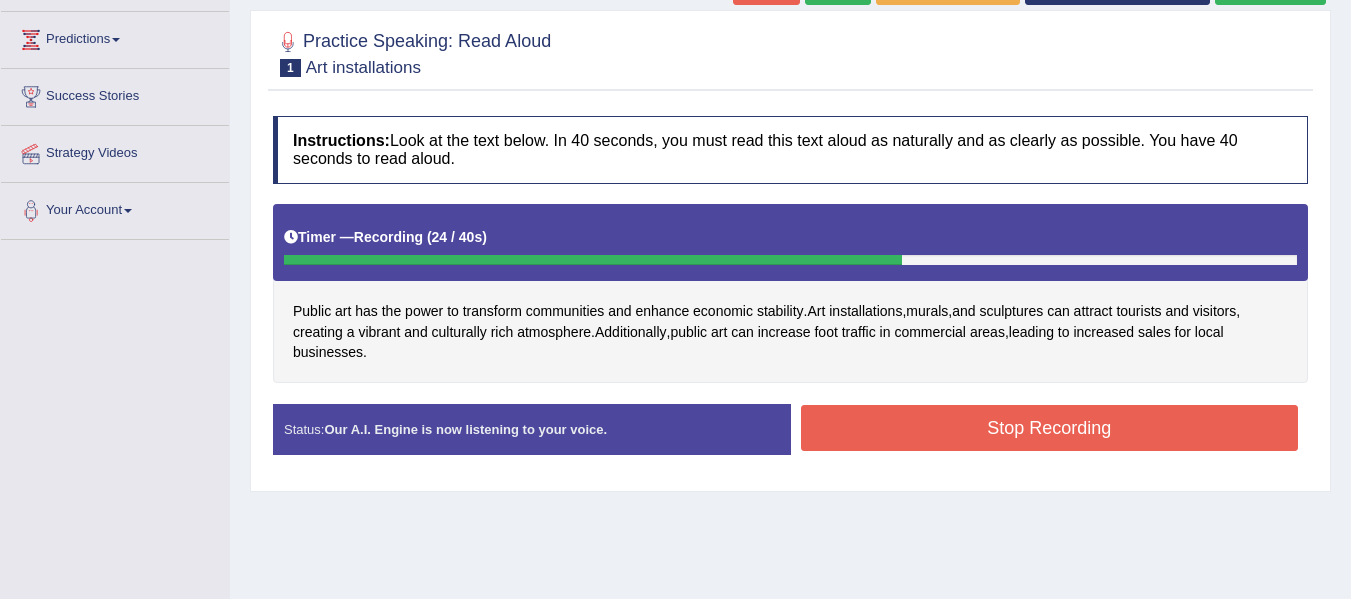 click on "Stop Recording" at bounding box center [1050, 428] 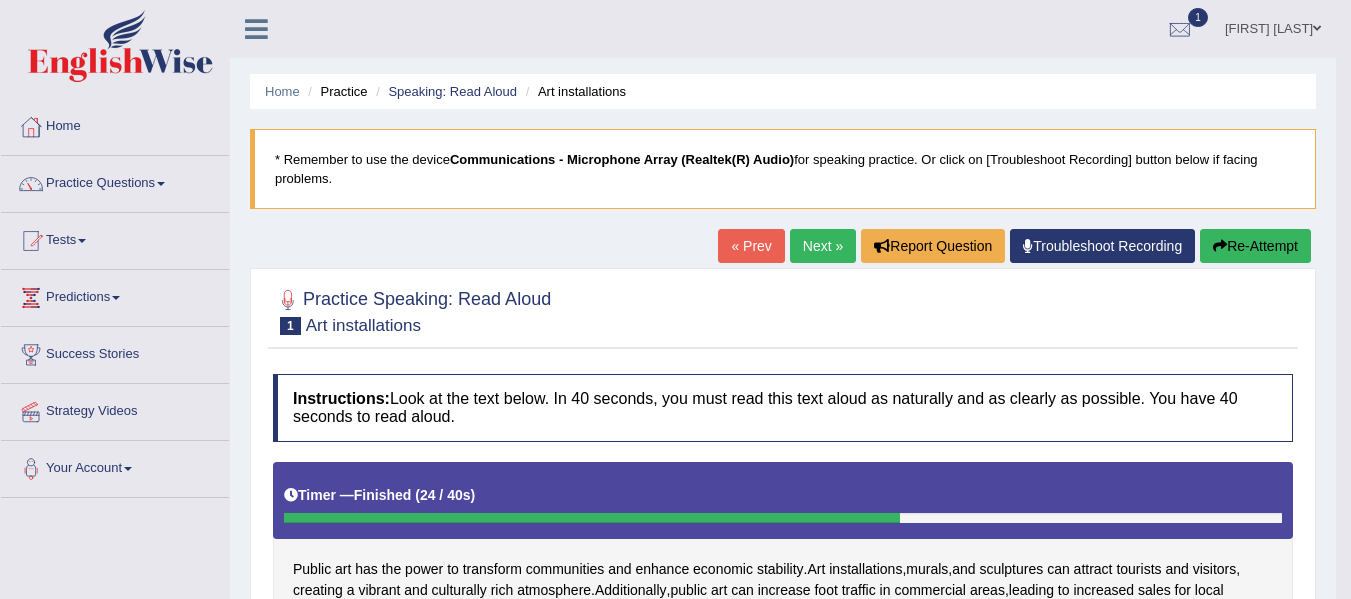 scroll, scrollTop: 2, scrollLeft: 0, axis: vertical 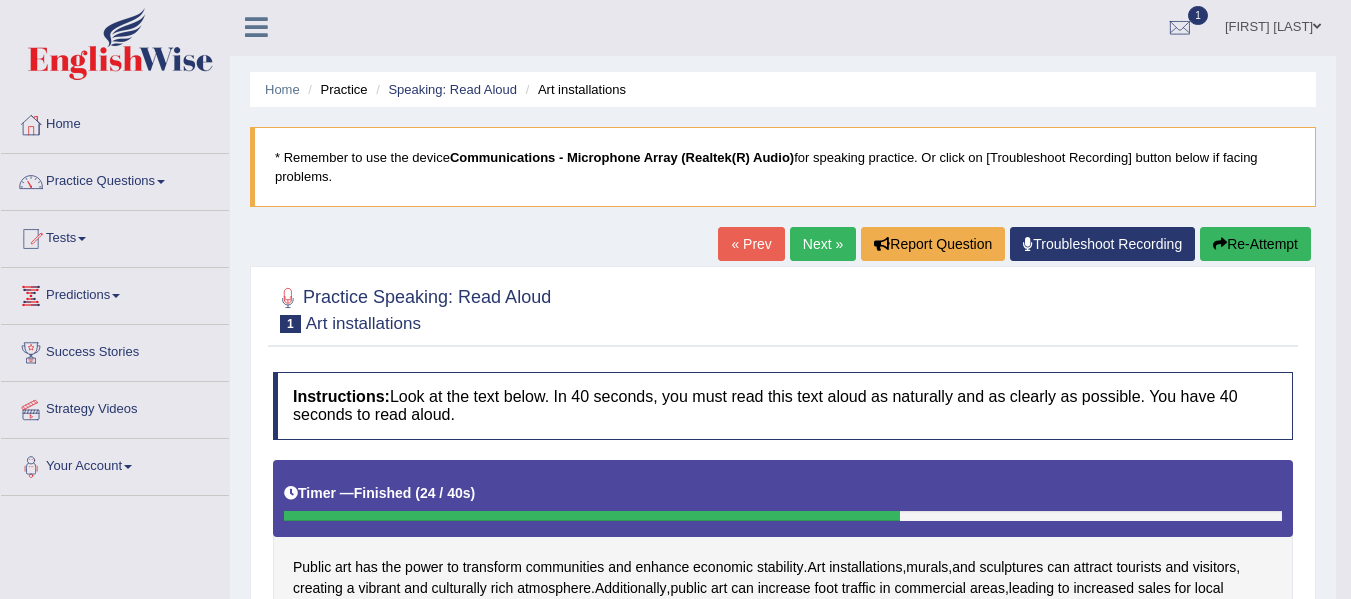click on "Next »" at bounding box center [823, 244] 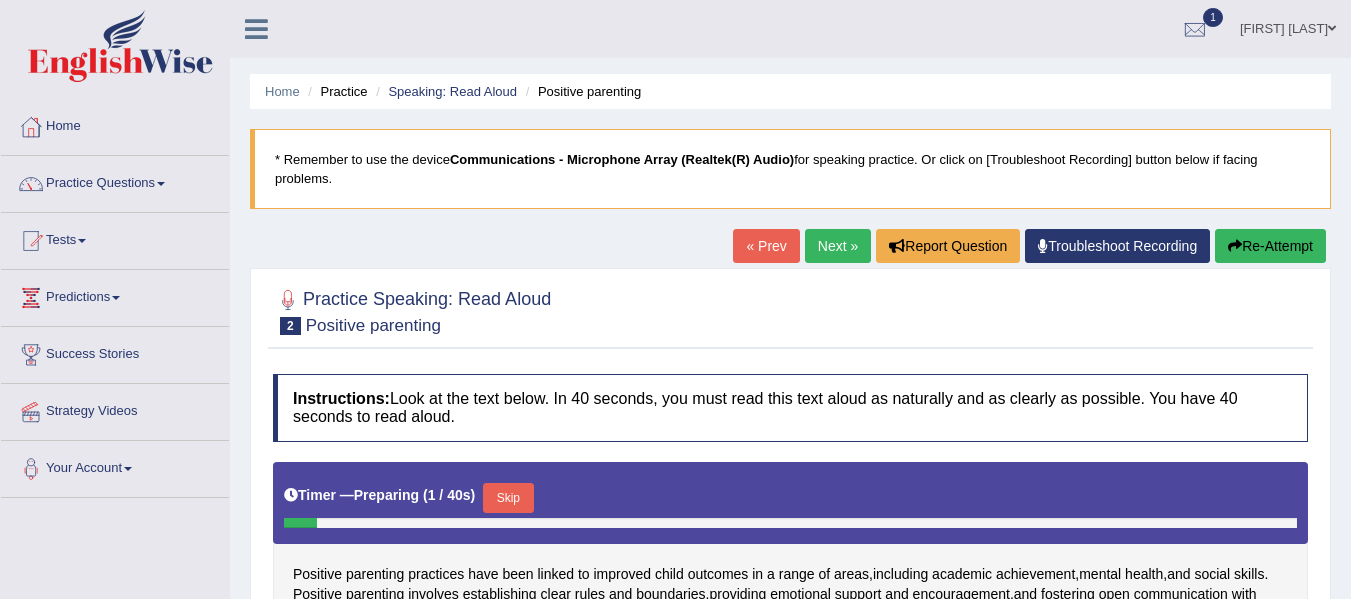 scroll, scrollTop: 390, scrollLeft: 0, axis: vertical 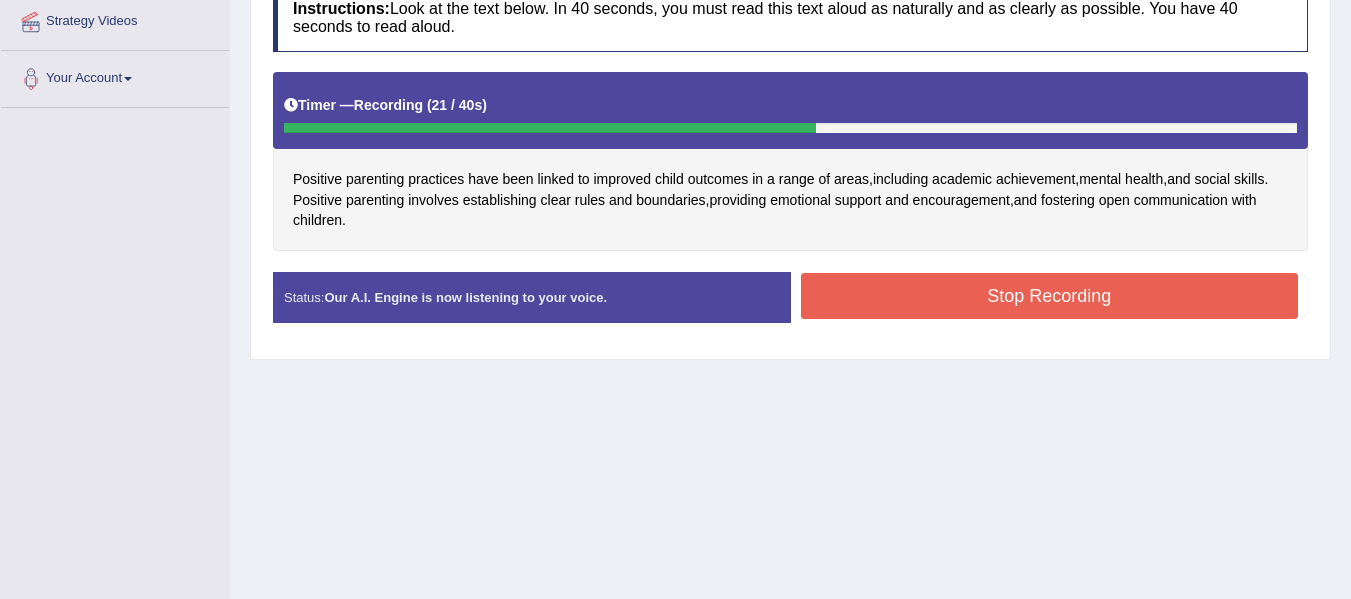 click on "Stop Recording" at bounding box center (1050, 296) 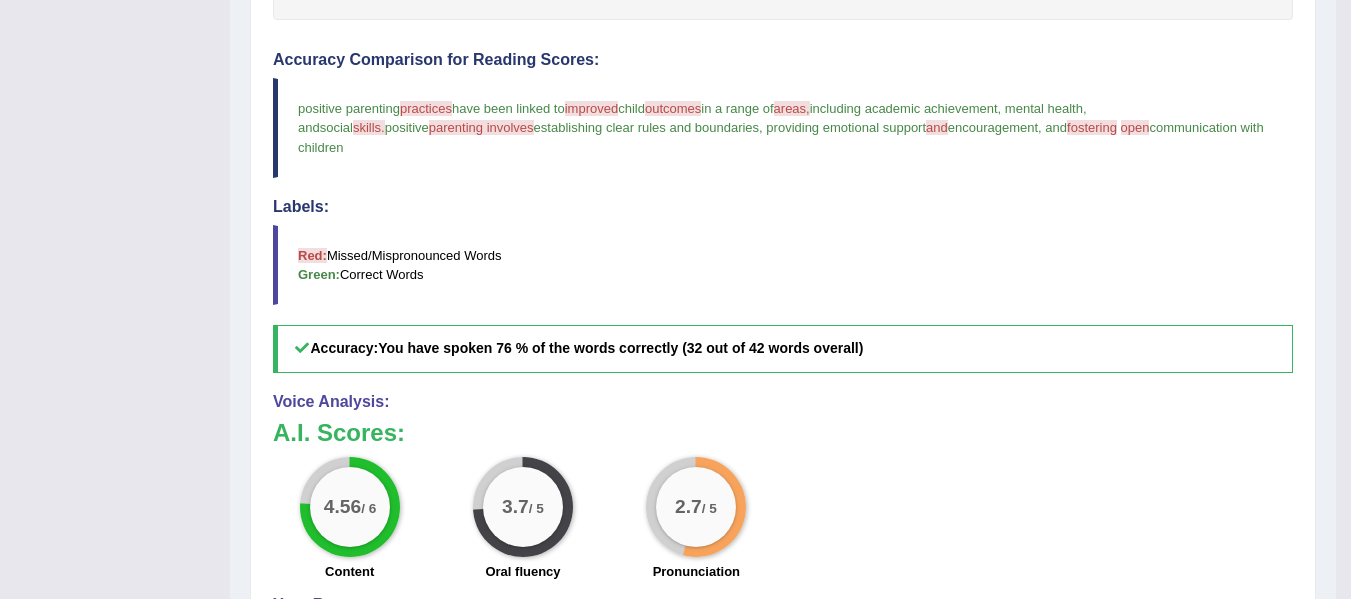 scroll, scrollTop: 623, scrollLeft: 0, axis: vertical 